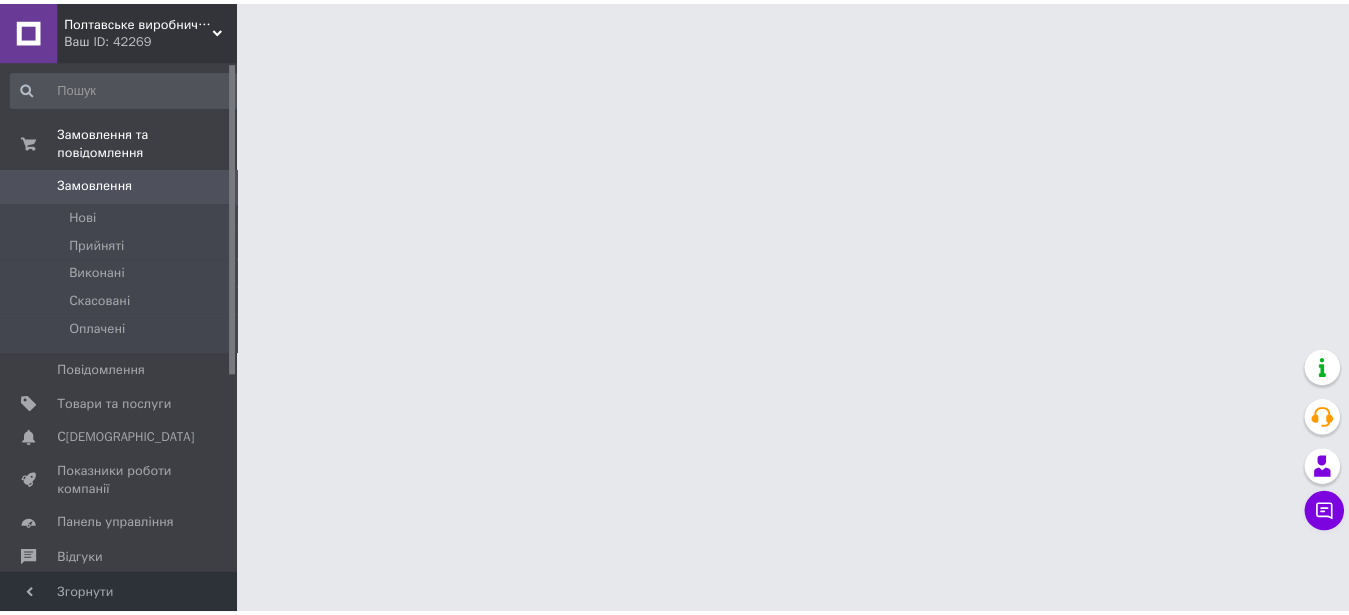 scroll, scrollTop: 0, scrollLeft: 0, axis: both 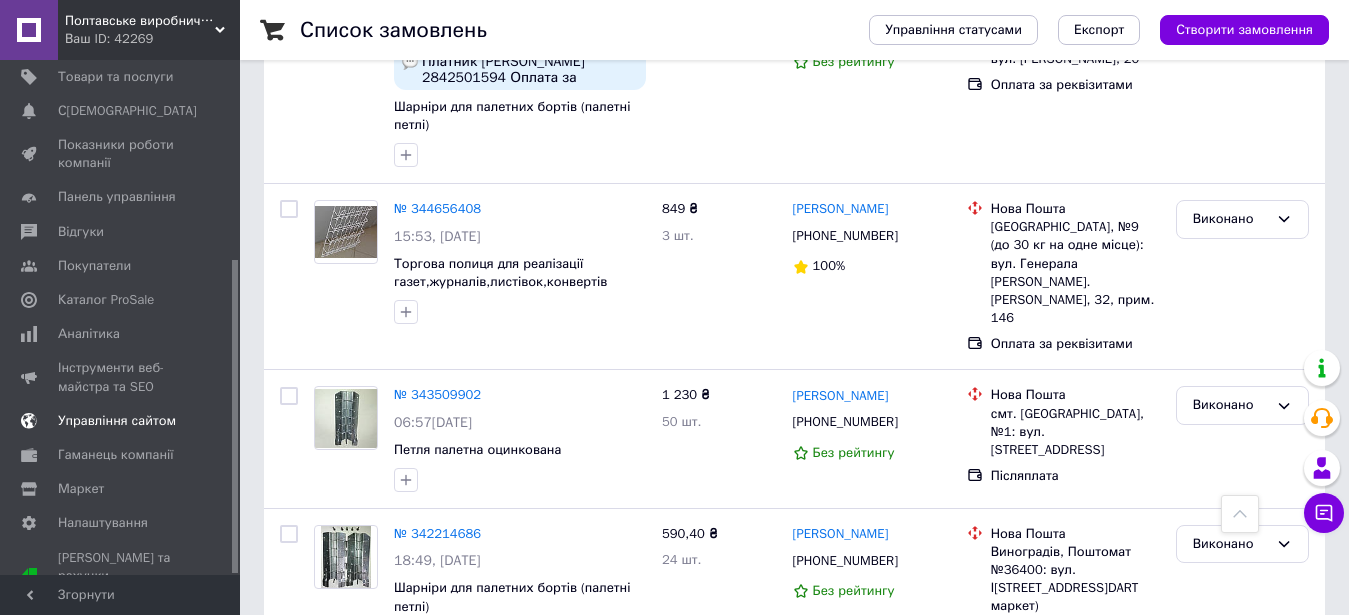 click on "Управління сайтом" at bounding box center [117, 421] 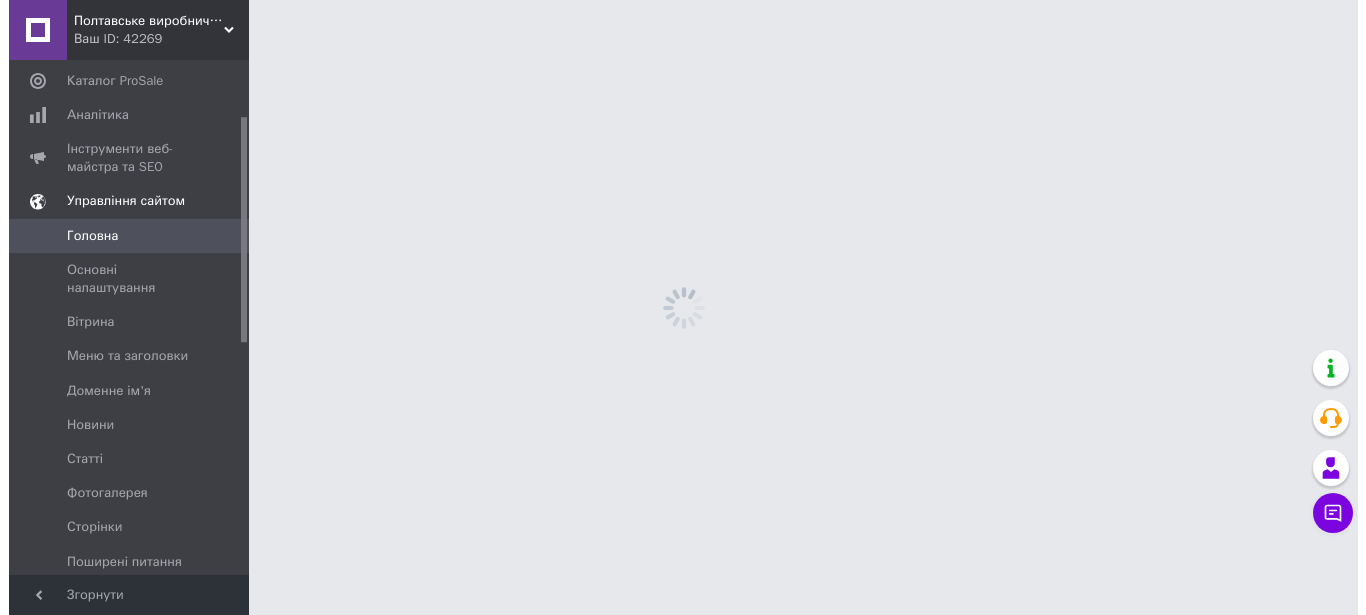 scroll, scrollTop: 0, scrollLeft: 0, axis: both 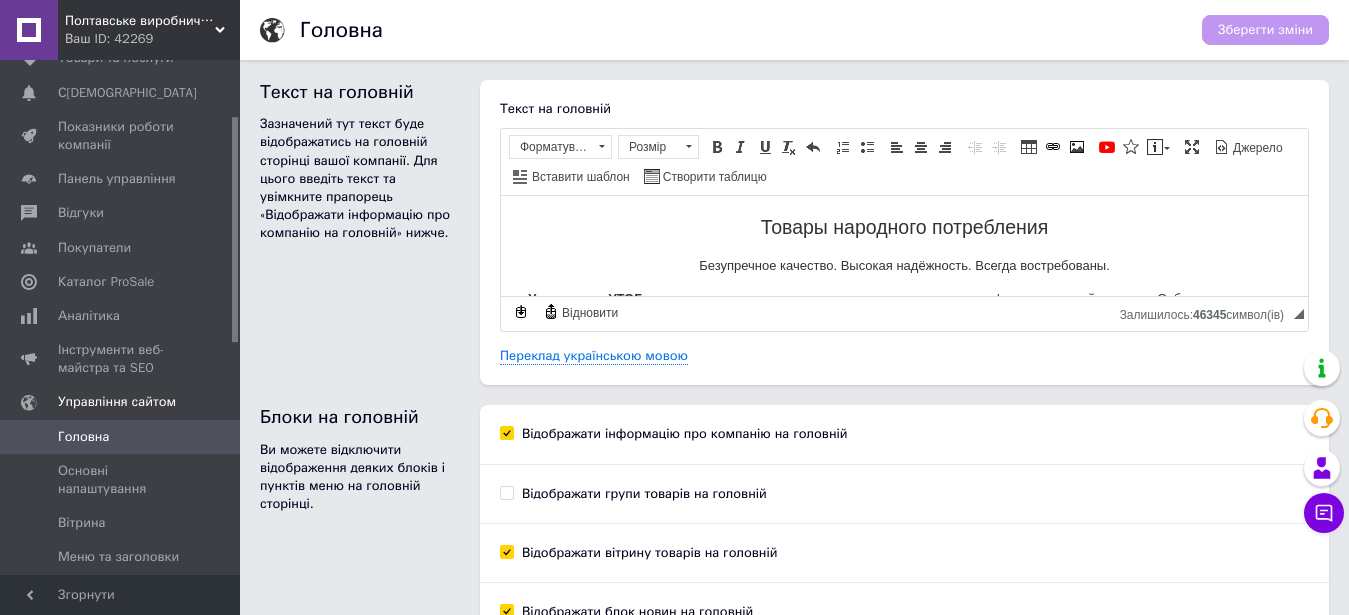 click on "Головна Зберегти зміни Текст на головній Зазначений тут текст буде відображатись на
головній сторінці вашої компанії. Для цього введіть
текст та увімкните прапорець «Відображати інформацію про
компанію на головній» нижче. Текст на головній Товары народного потребления
Безупречное качество. Высокая надёжность. Всегда востребованы.
«Универсал» УТОГ
Почему выбирают нас
Гибкость в работе
Производство товаров
по индивидуальным заказам согласно нашему профилю
Конкурентная цена
У нас — налоговые
льготы и нулевая" at bounding box center (794, 420) 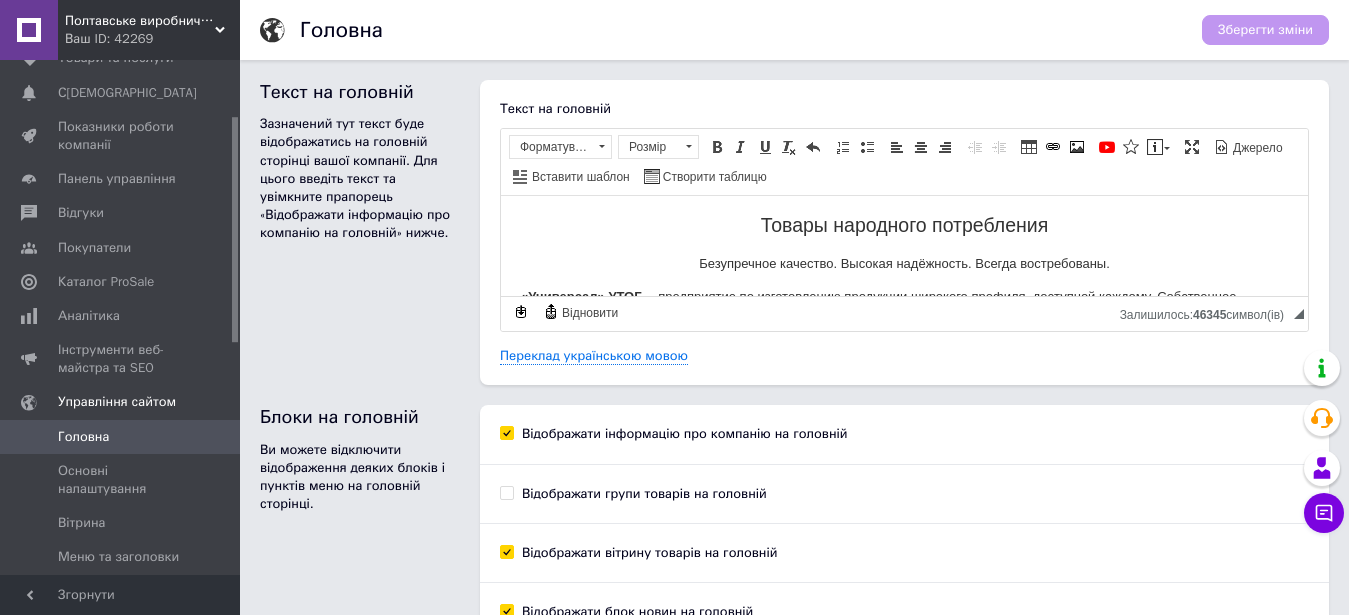 scroll, scrollTop: 0, scrollLeft: 0, axis: both 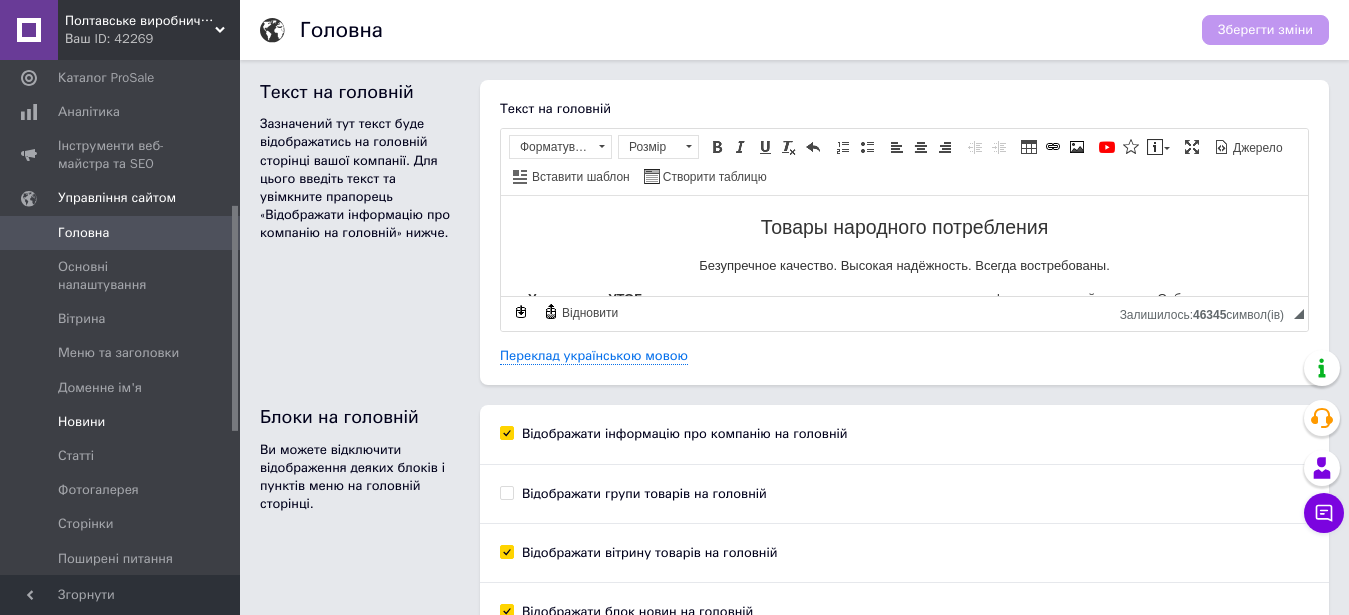 click on "Новини" at bounding box center (81, 422) 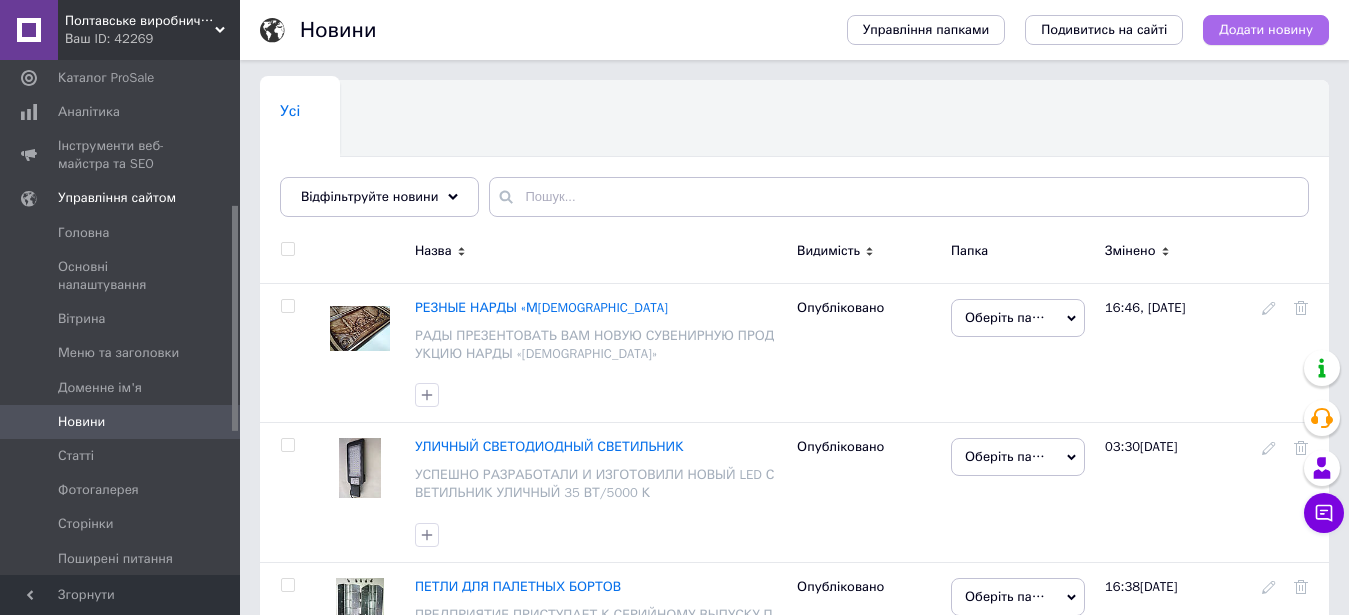 click on "Додати новину" at bounding box center (1266, 30) 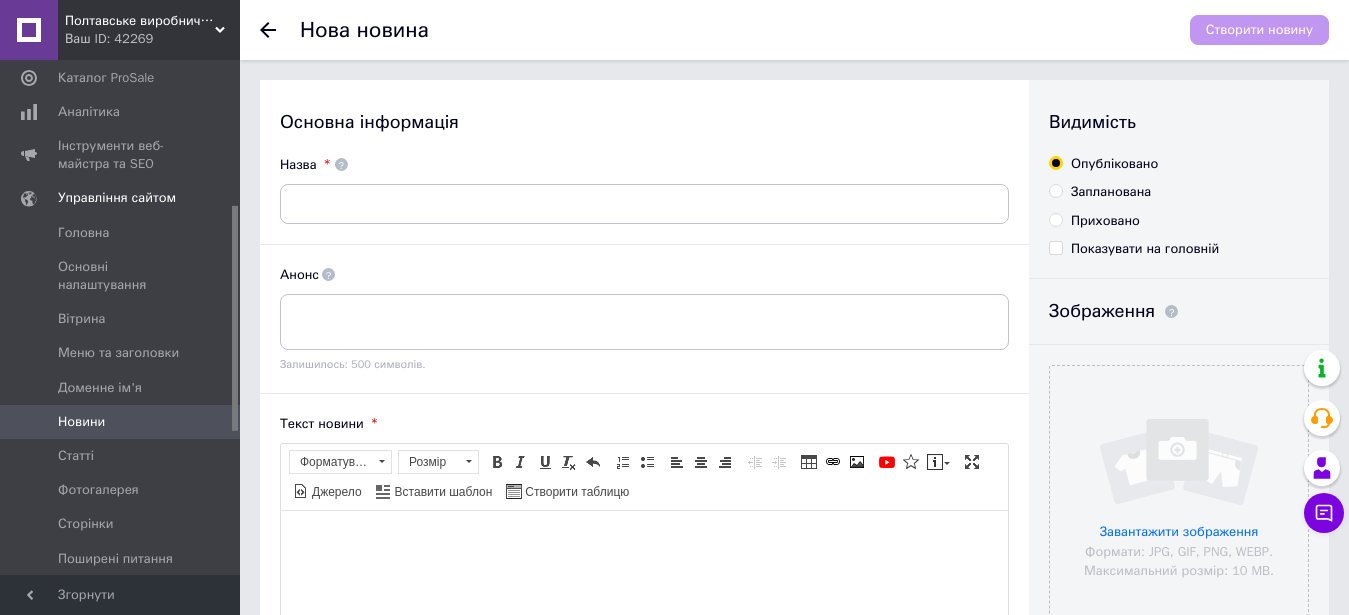 scroll, scrollTop: 0, scrollLeft: 0, axis: both 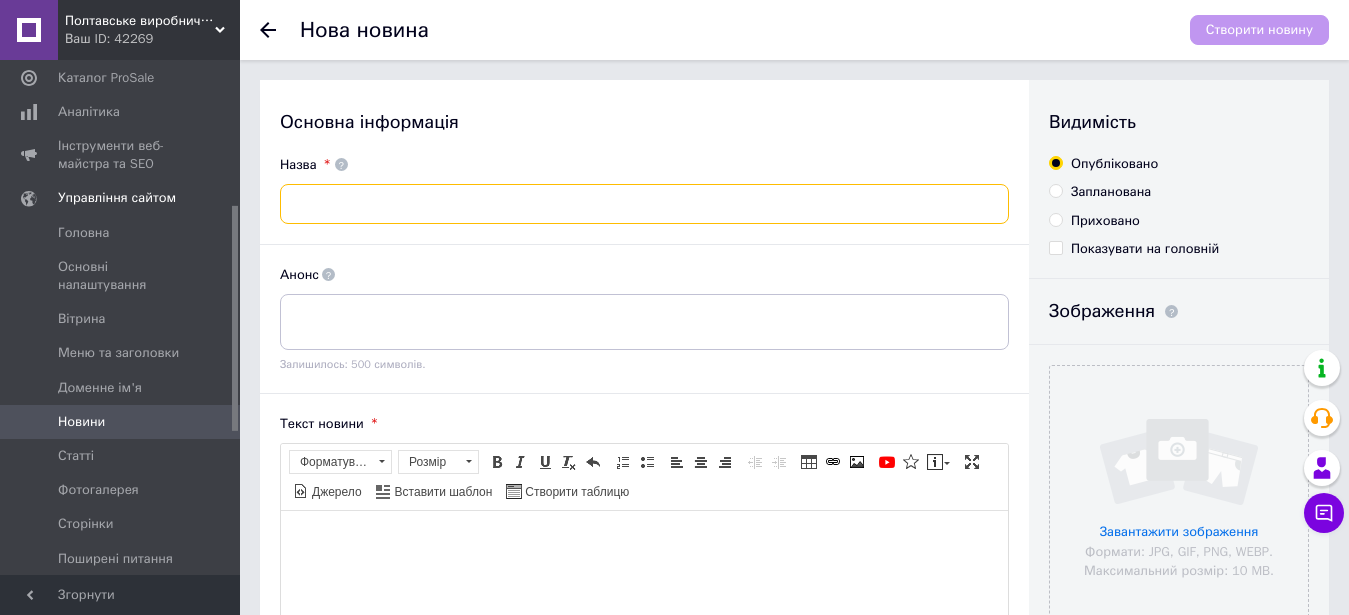 click at bounding box center (644, 204) 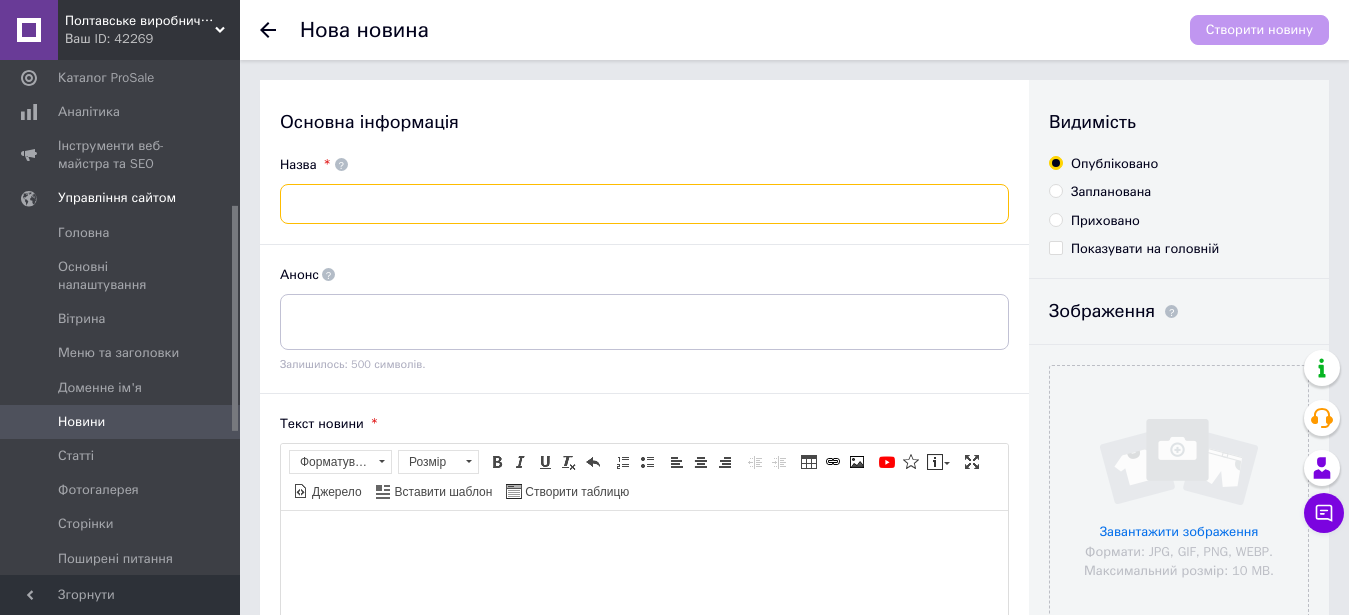type on "G" 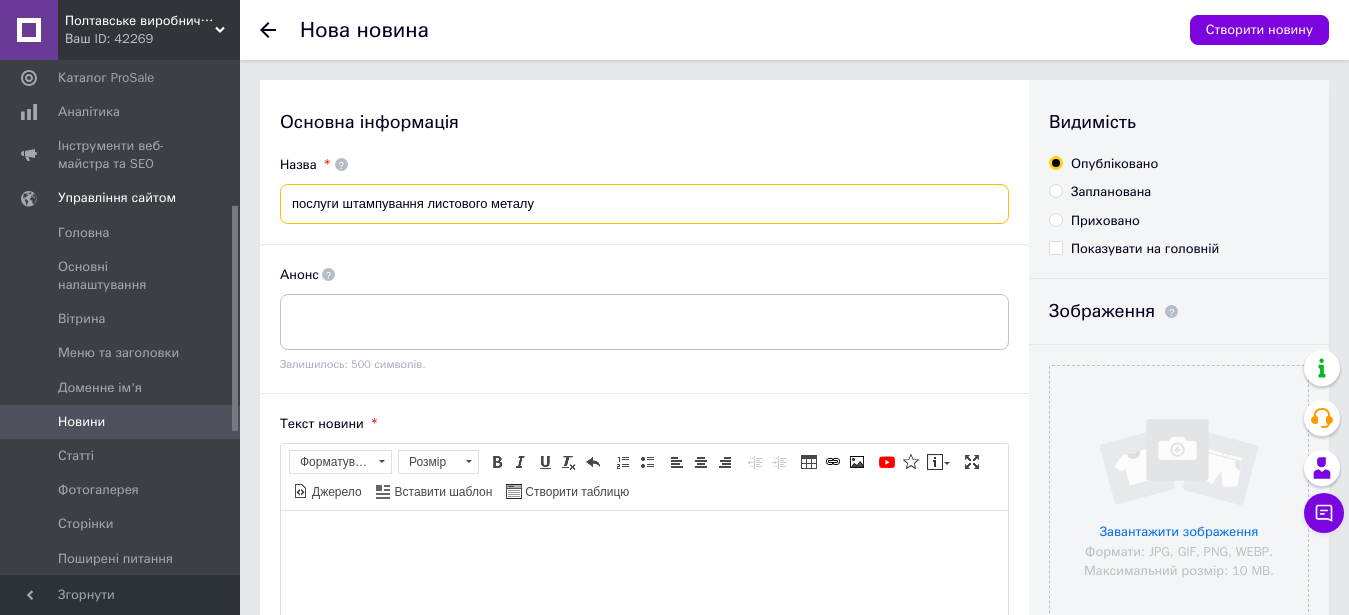 click on "послуги штампування листового металу" at bounding box center [644, 204] 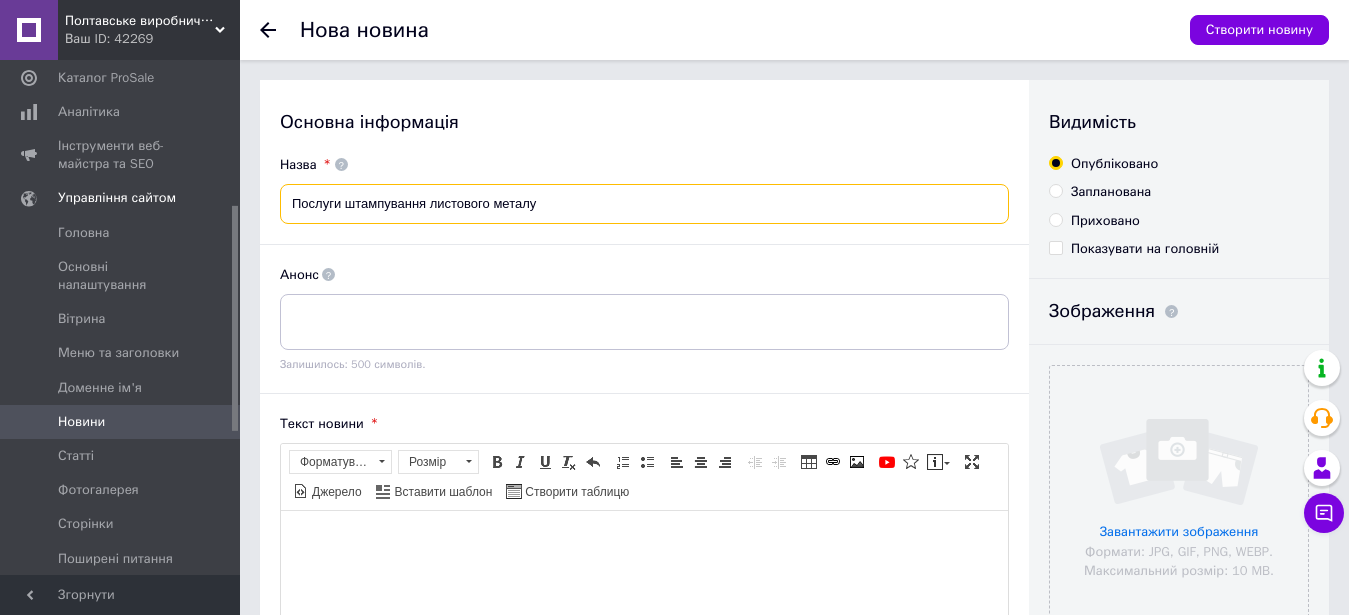 type on "Послуги штампування листового металу" 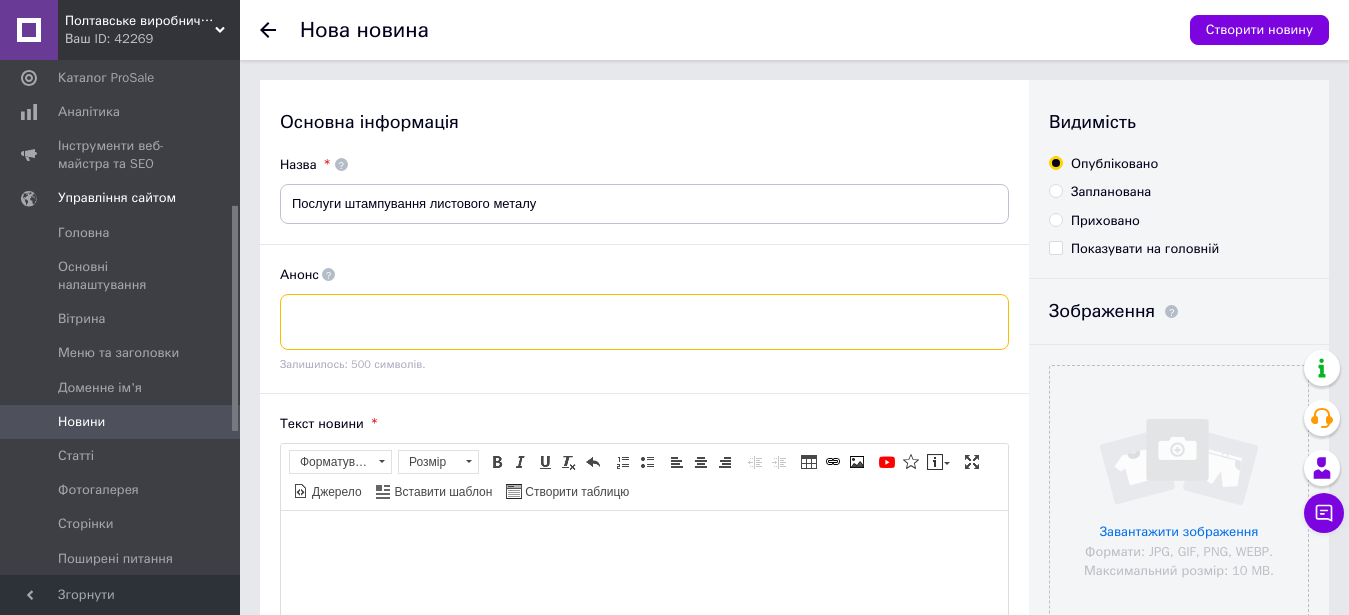 click at bounding box center (644, 322) 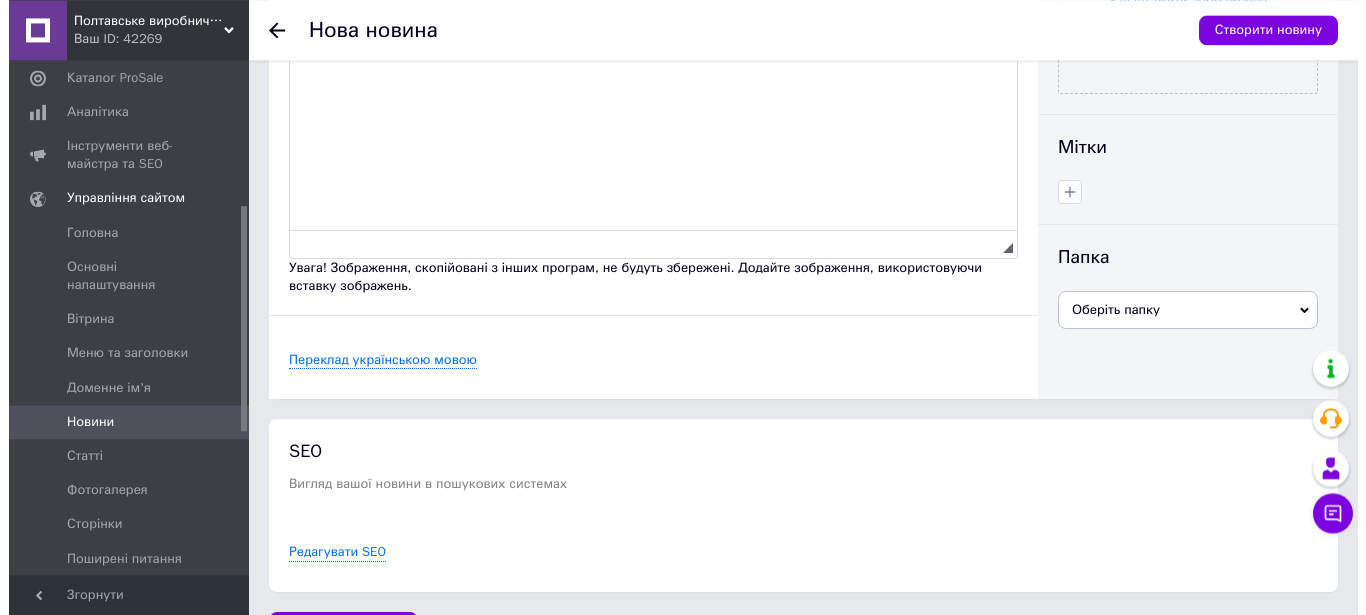 scroll, scrollTop: 503, scrollLeft: 0, axis: vertical 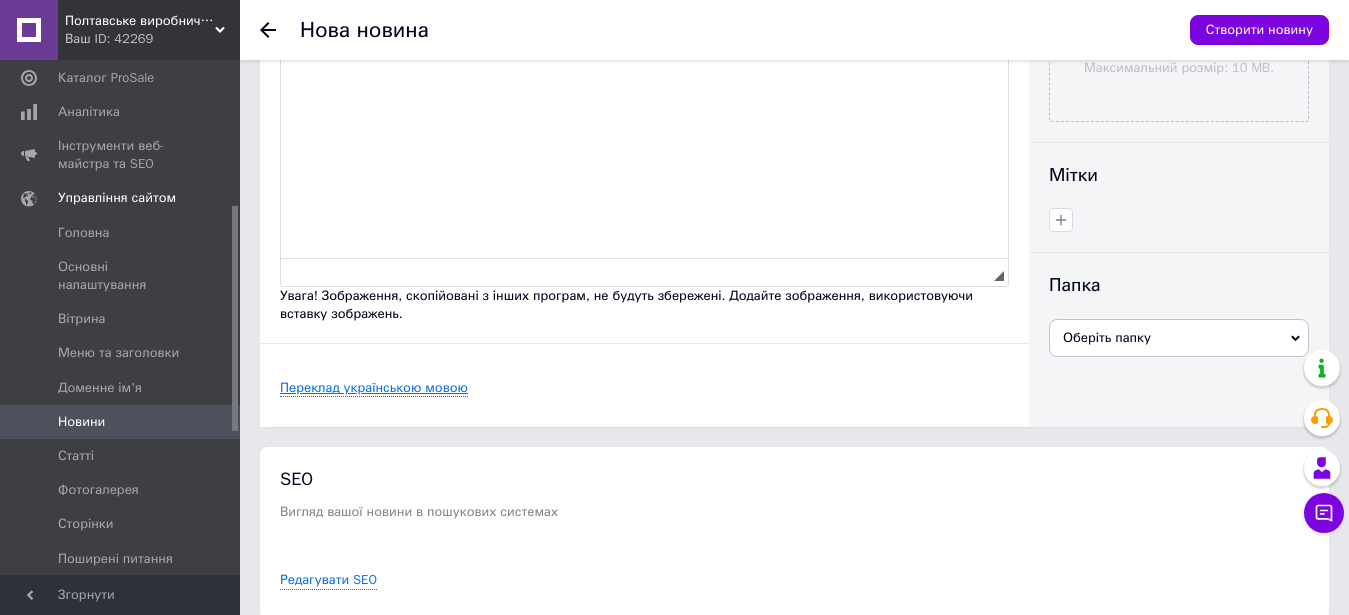 click on "Переклад українською мовою" at bounding box center (374, 388) 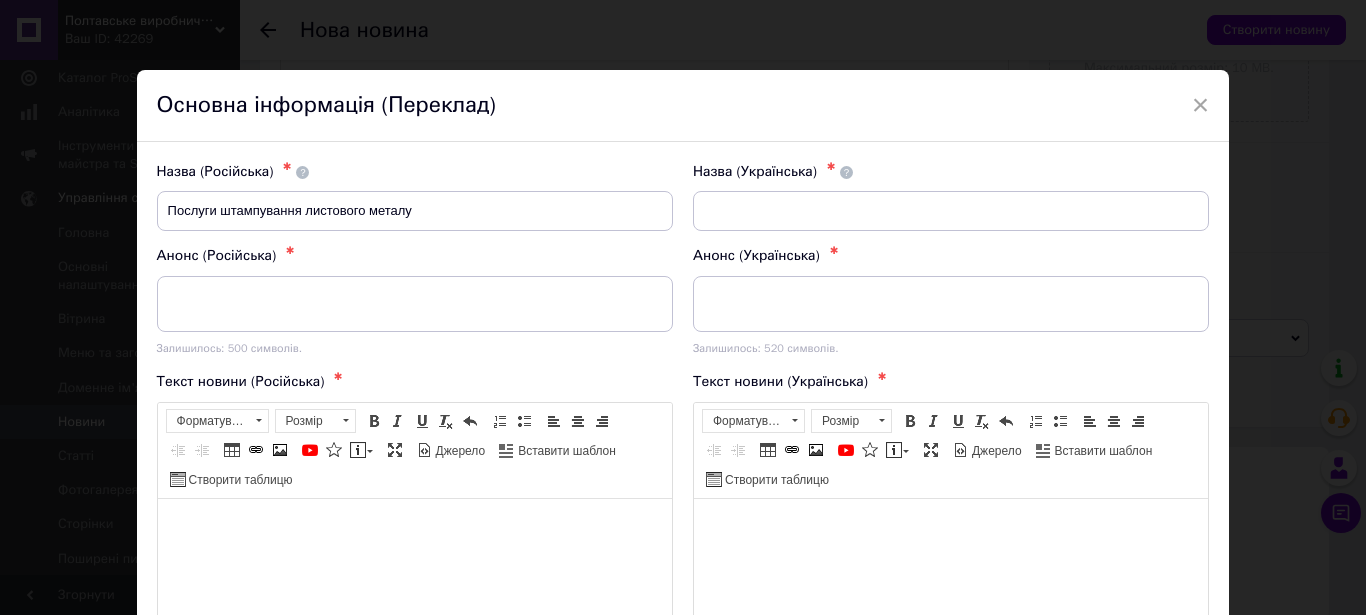 scroll, scrollTop: 0, scrollLeft: 0, axis: both 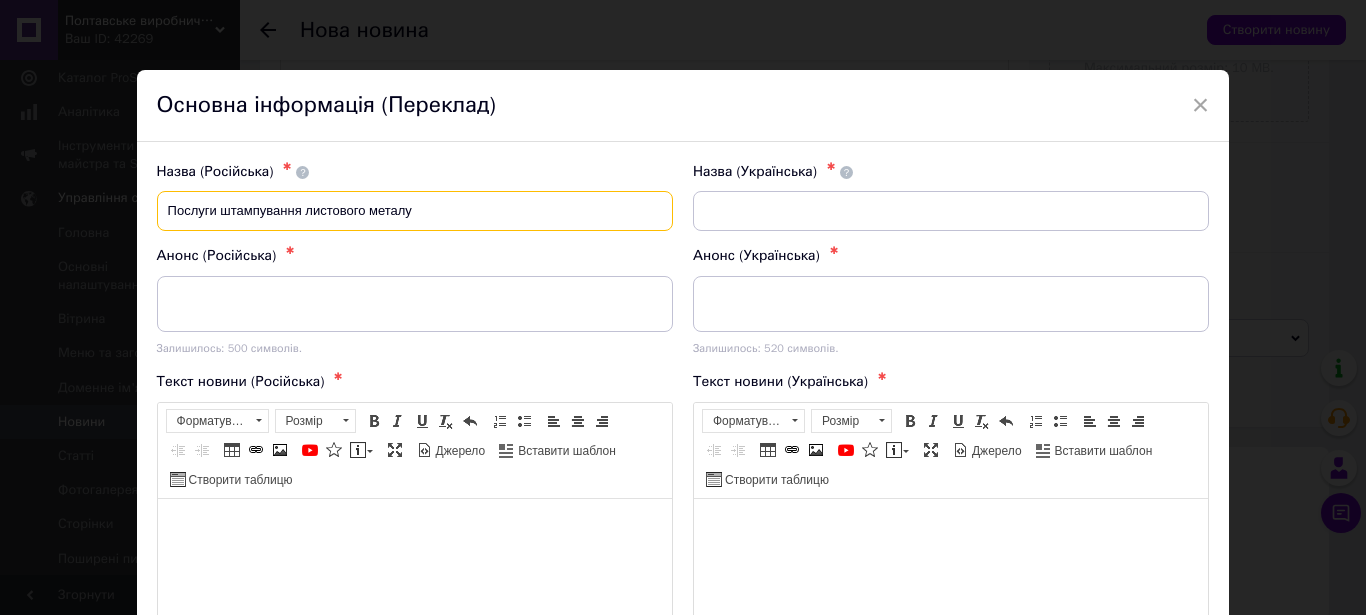 drag, startPoint x: 413, startPoint y: 210, endPoint x: 158, endPoint y: 207, distance: 255.01764 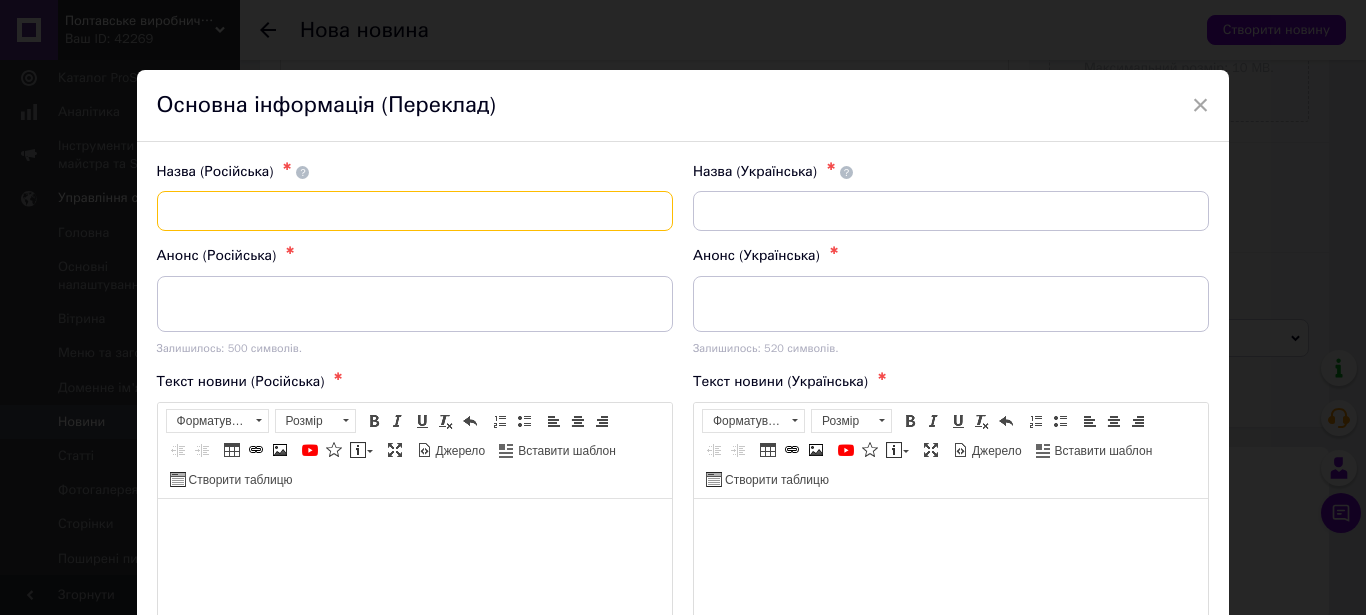 type 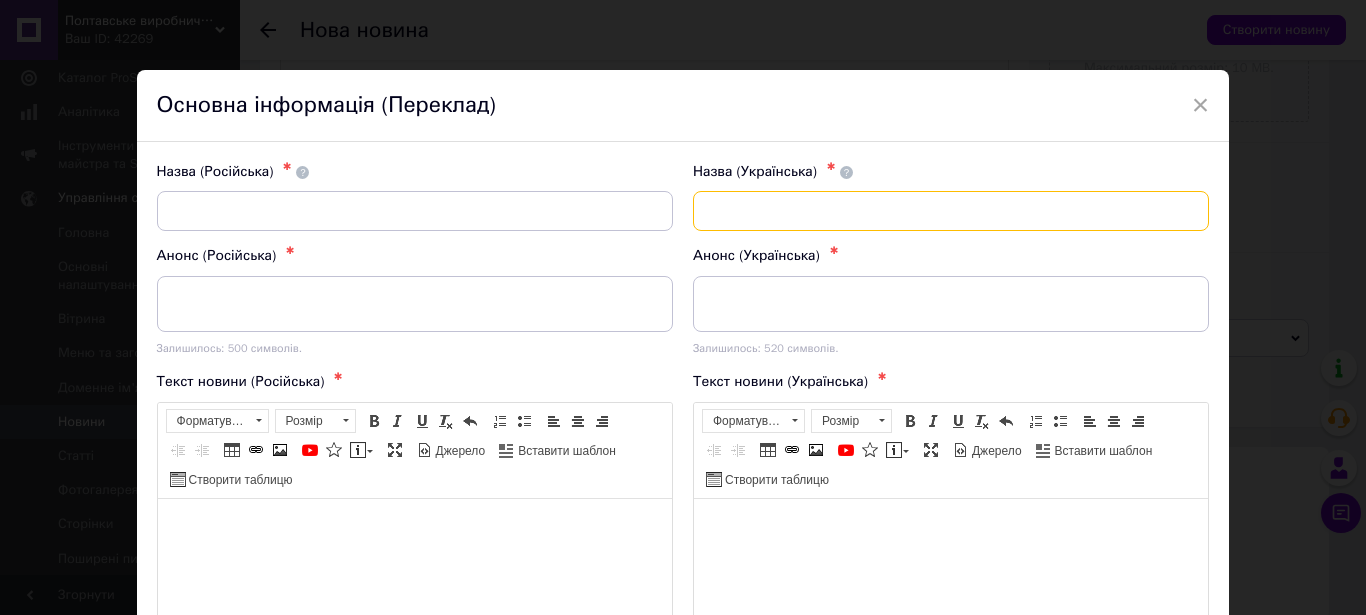click at bounding box center [951, 211] 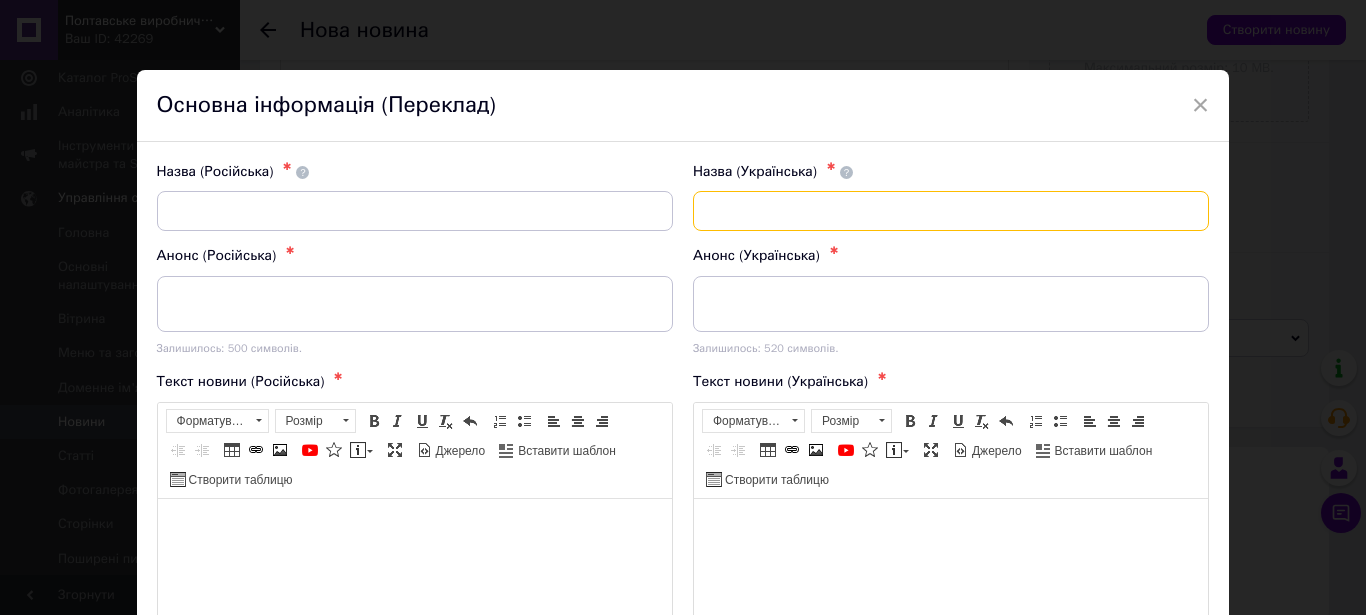paste on "Послуги штампування листового металу" 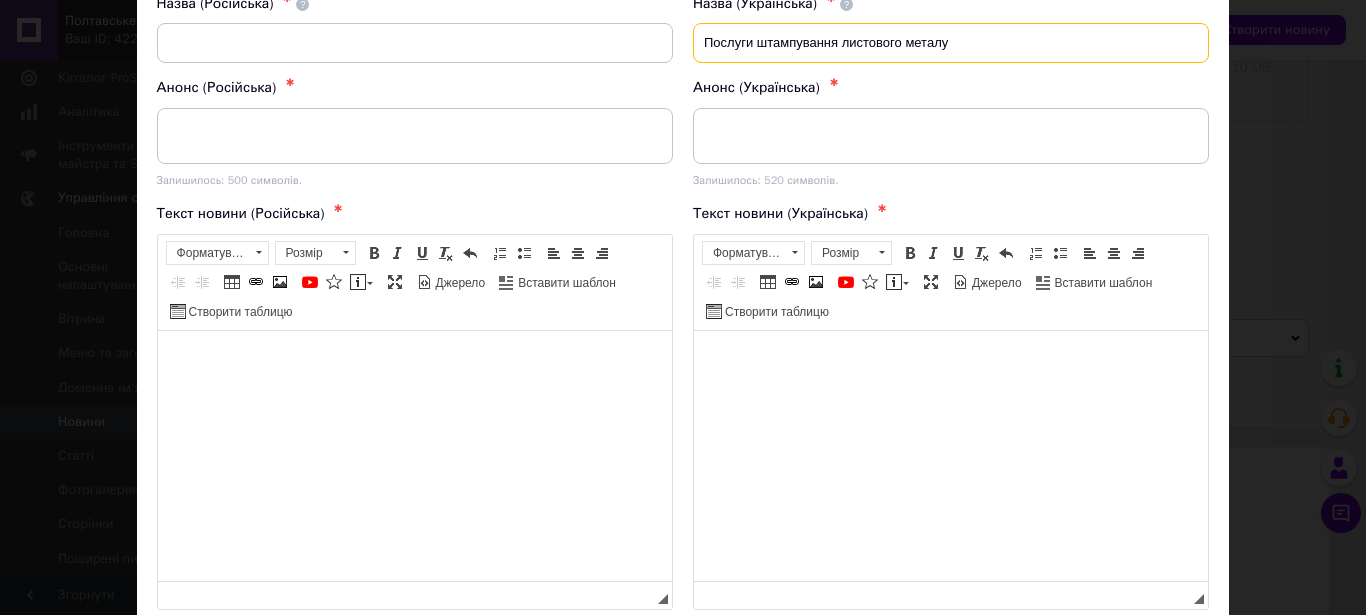 scroll, scrollTop: 123, scrollLeft: 0, axis: vertical 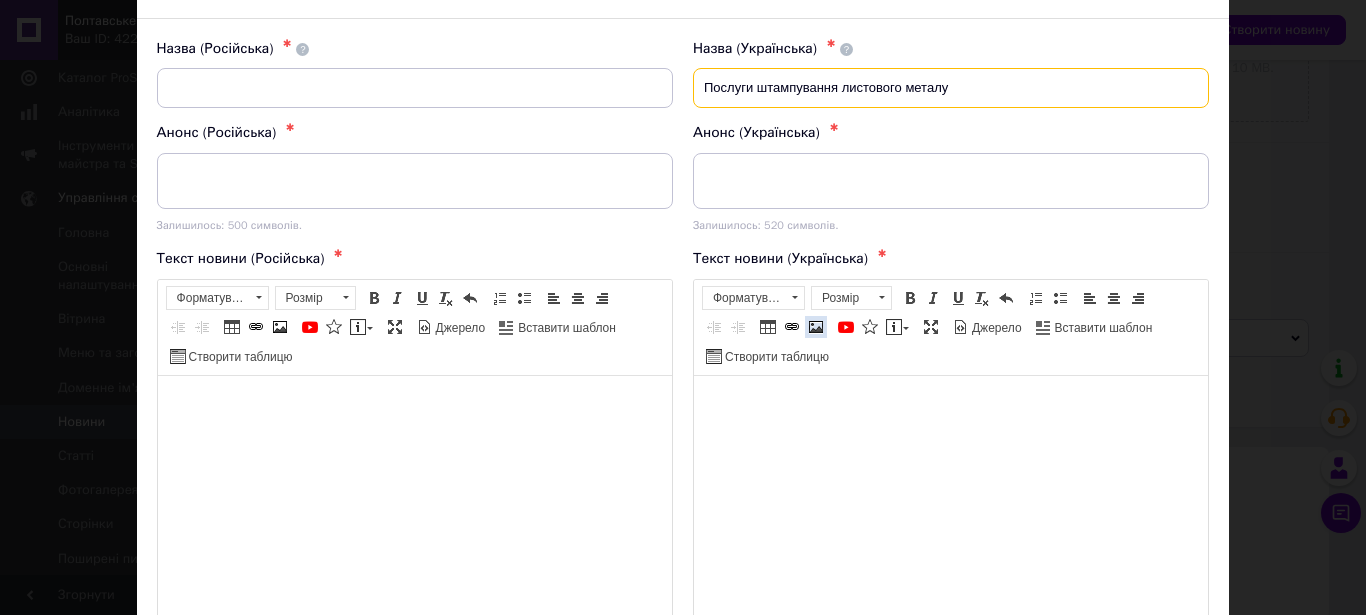 click at bounding box center (816, 327) 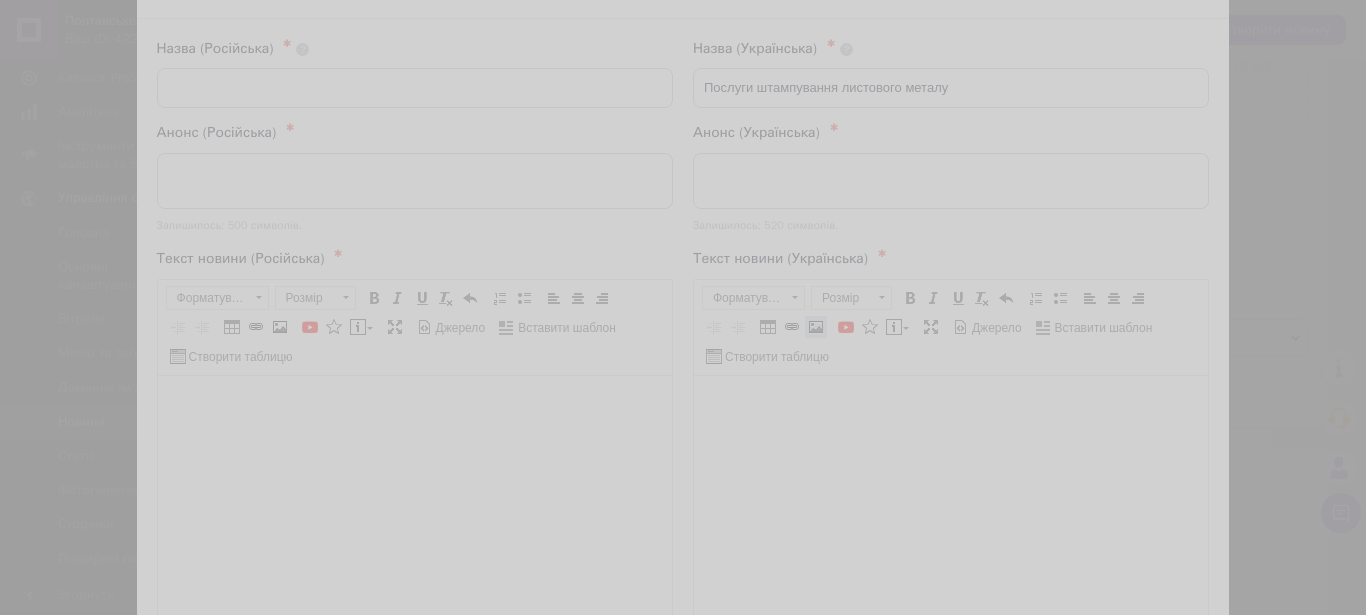 select 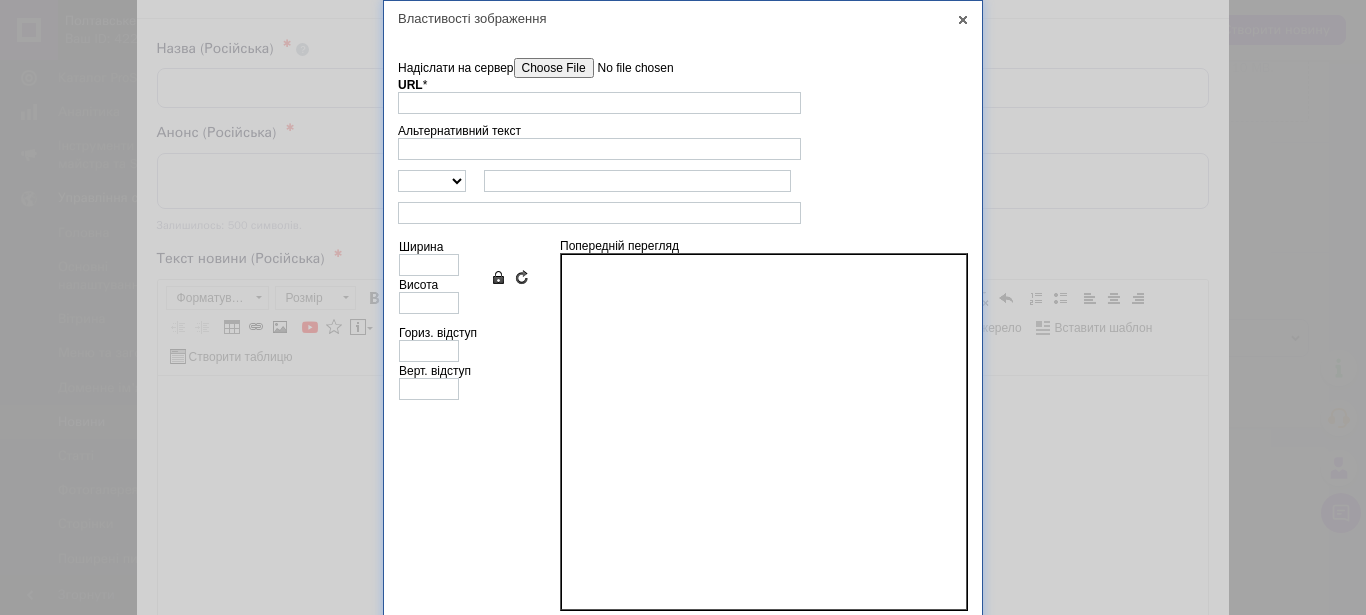 click on "Надіслати на сервер" at bounding box center [627, 68] 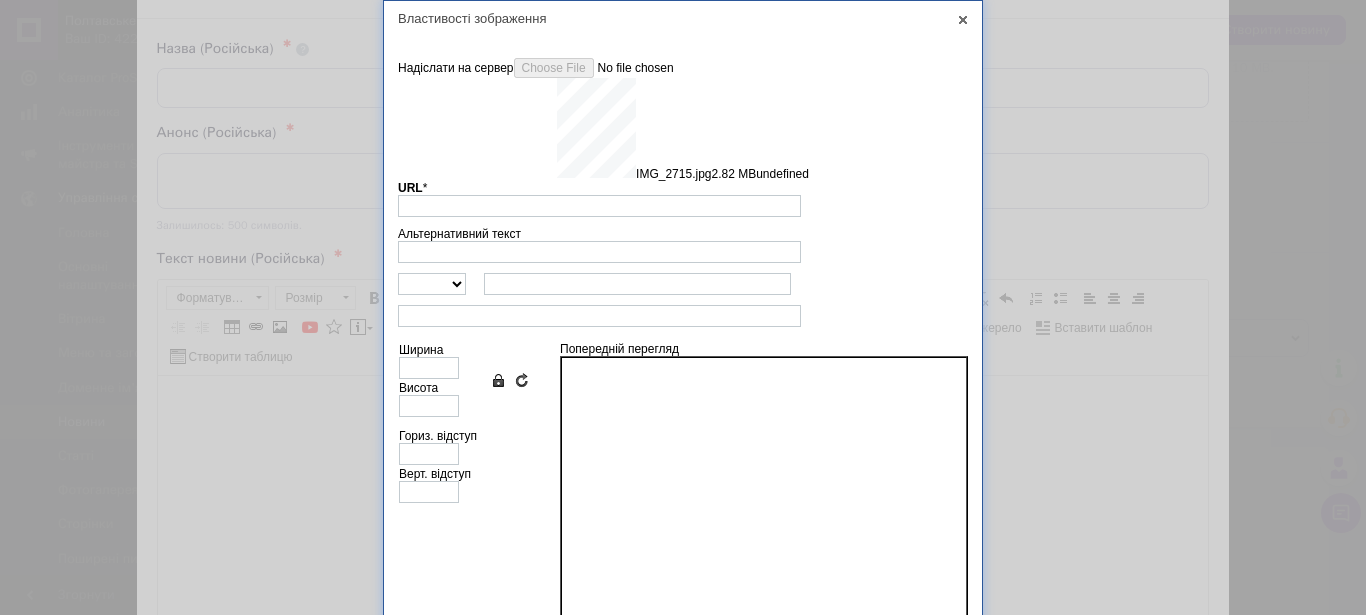 type on "[URL][DOMAIN_NAME]" 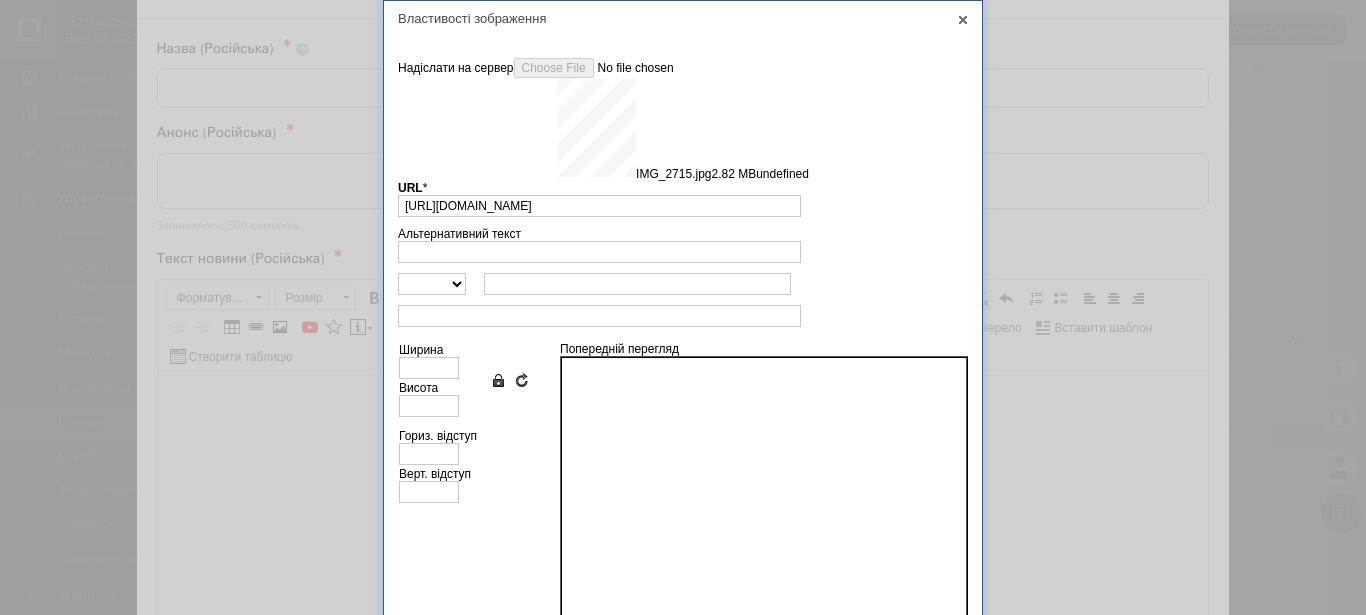 type on "640" 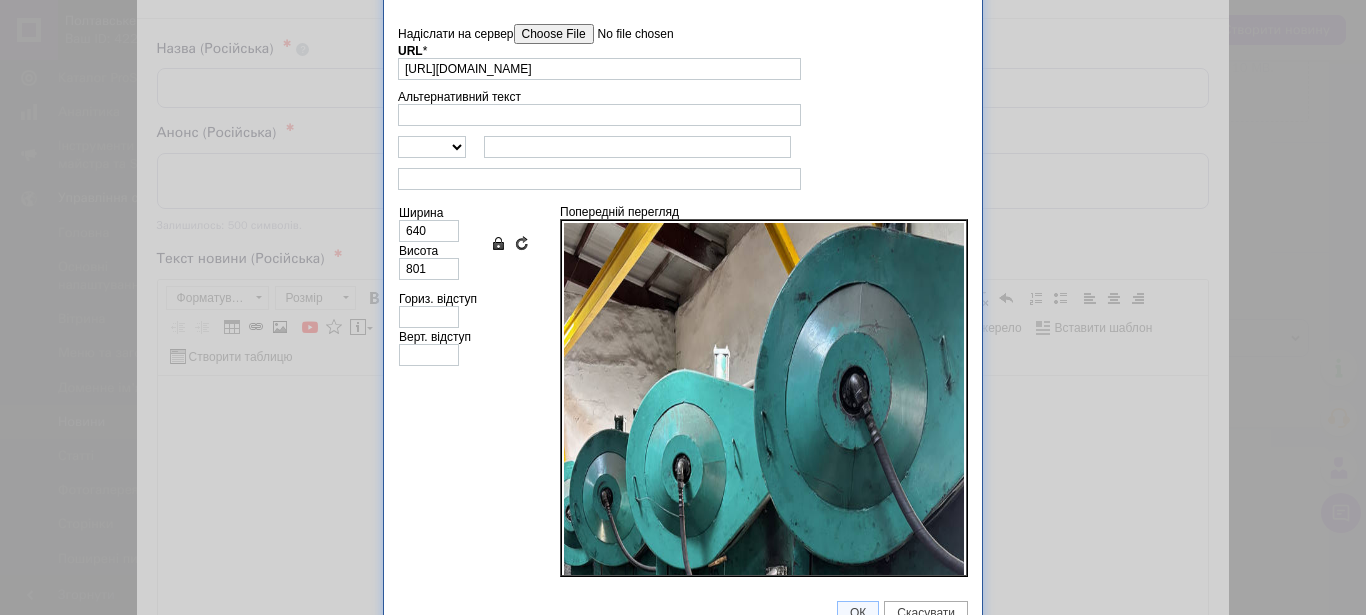 scroll, scrollTop: 63, scrollLeft: 0, axis: vertical 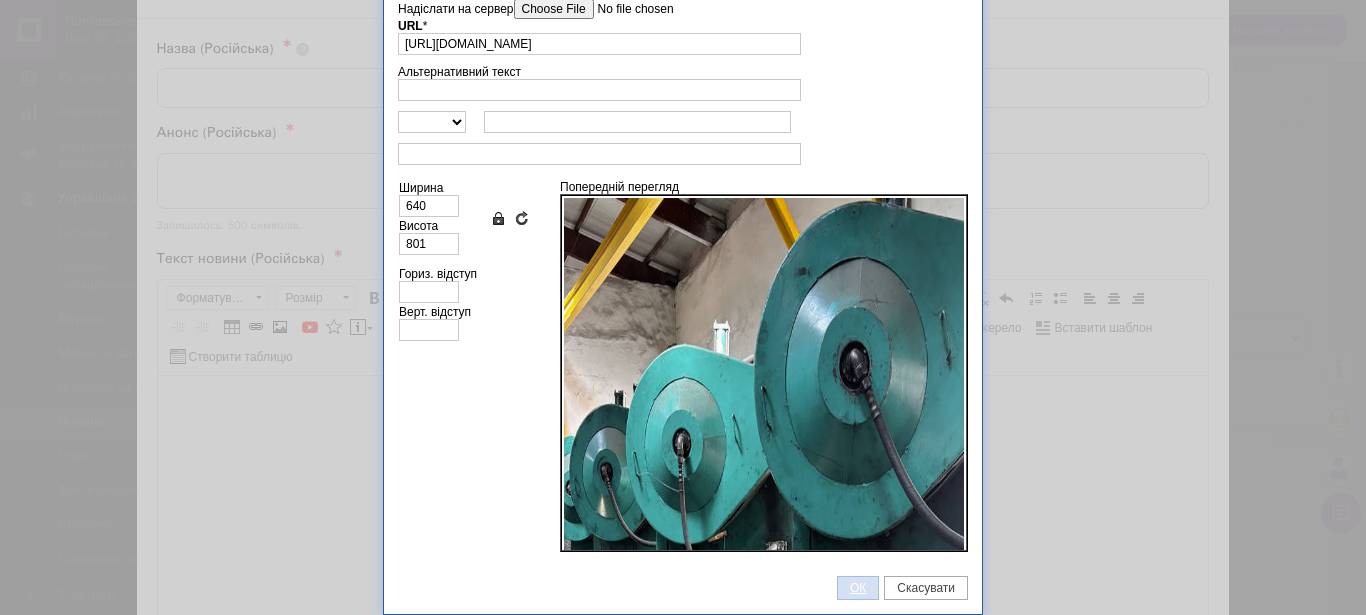 click on "ОК" at bounding box center [858, 588] 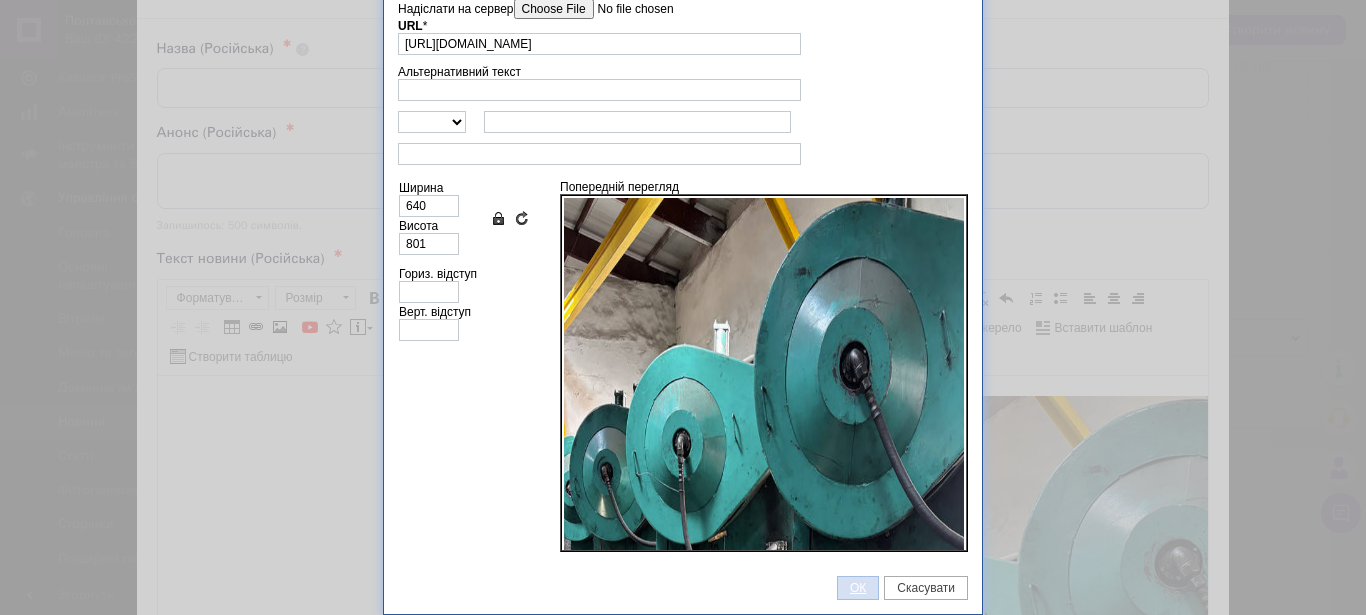scroll, scrollTop: 129, scrollLeft: 0, axis: vertical 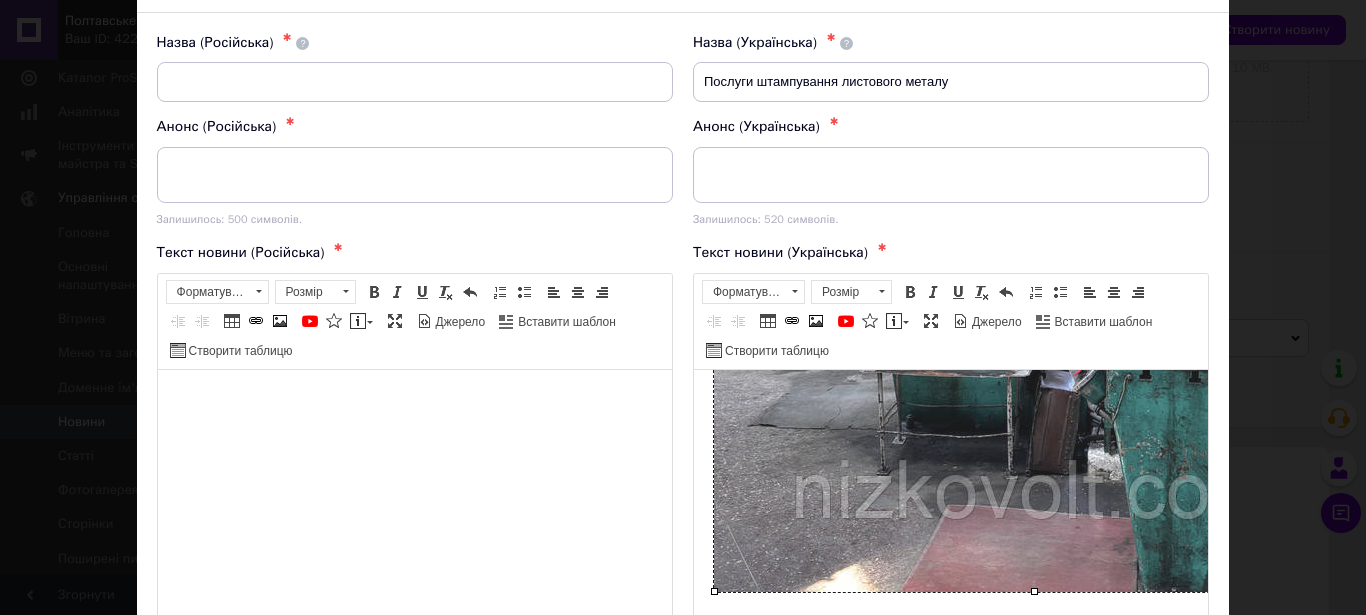 click at bounding box center [1033, 190] 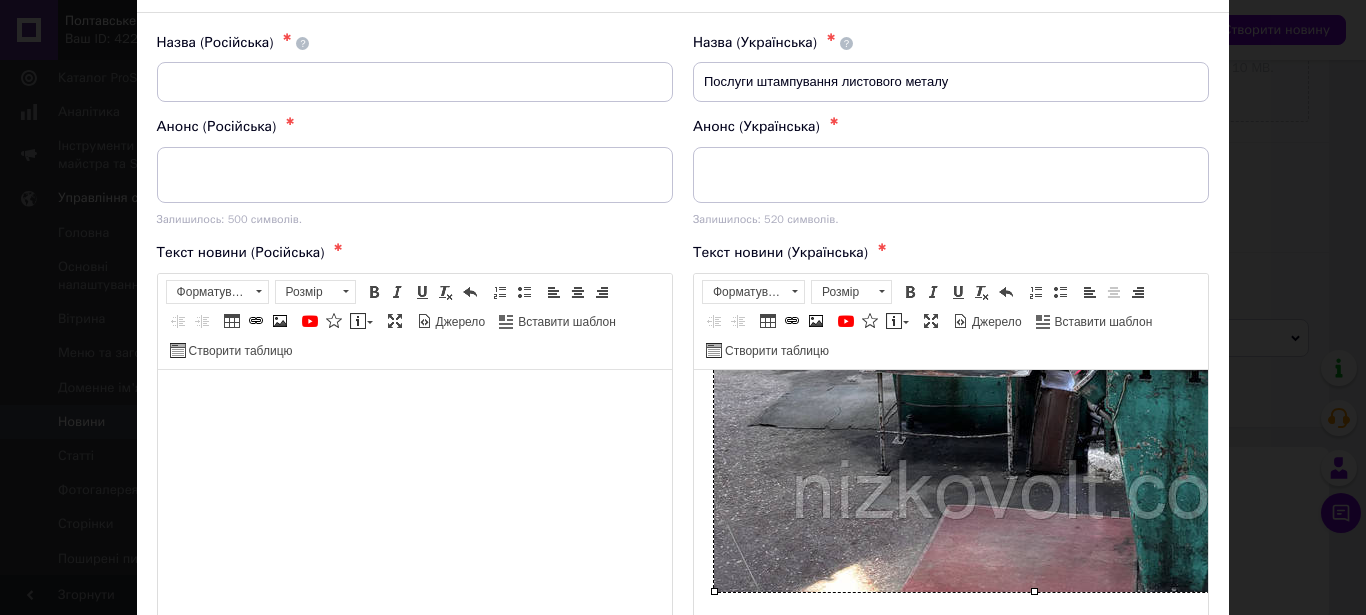 drag, startPoint x: 715, startPoint y: 579, endPoint x: 1063, endPoint y: 381, distance: 400.38483 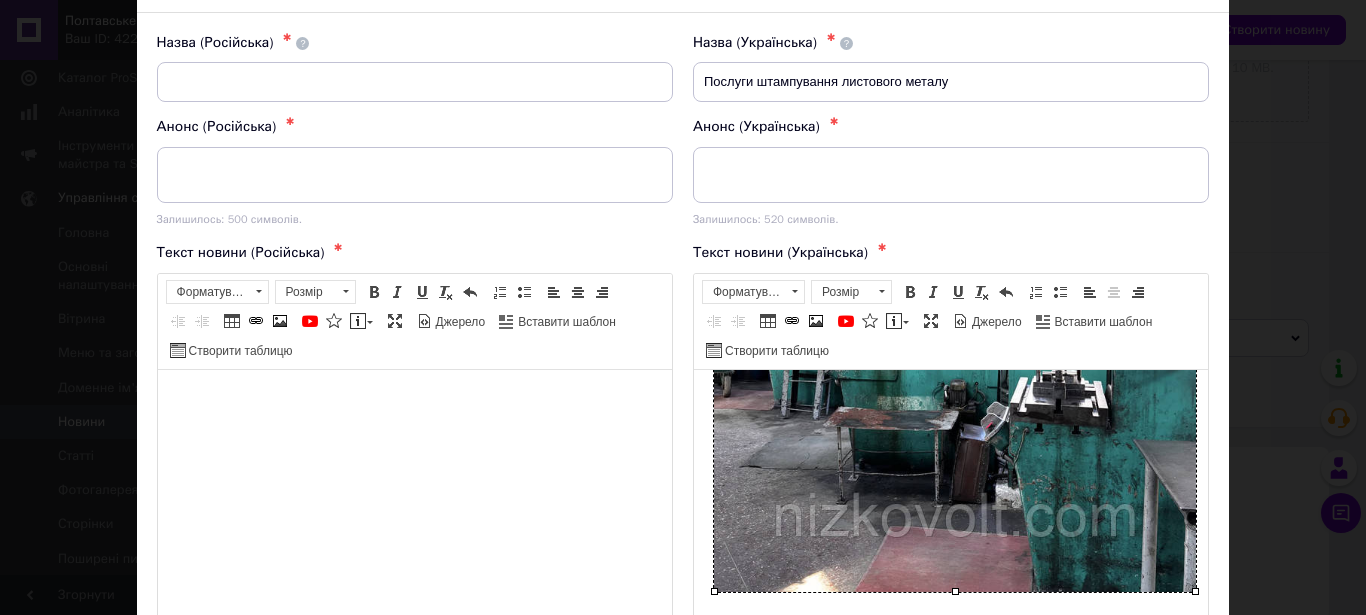 type 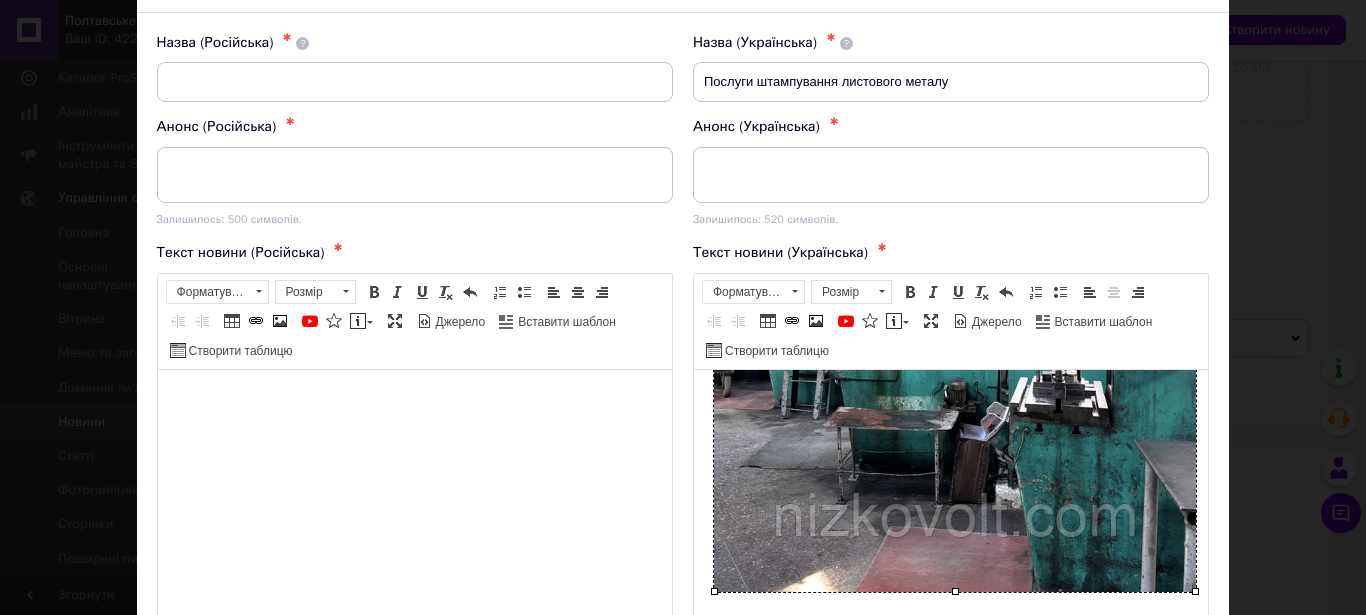 drag, startPoint x: 703, startPoint y: 579, endPoint x: 990, endPoint y: 389, distance: 344.19327 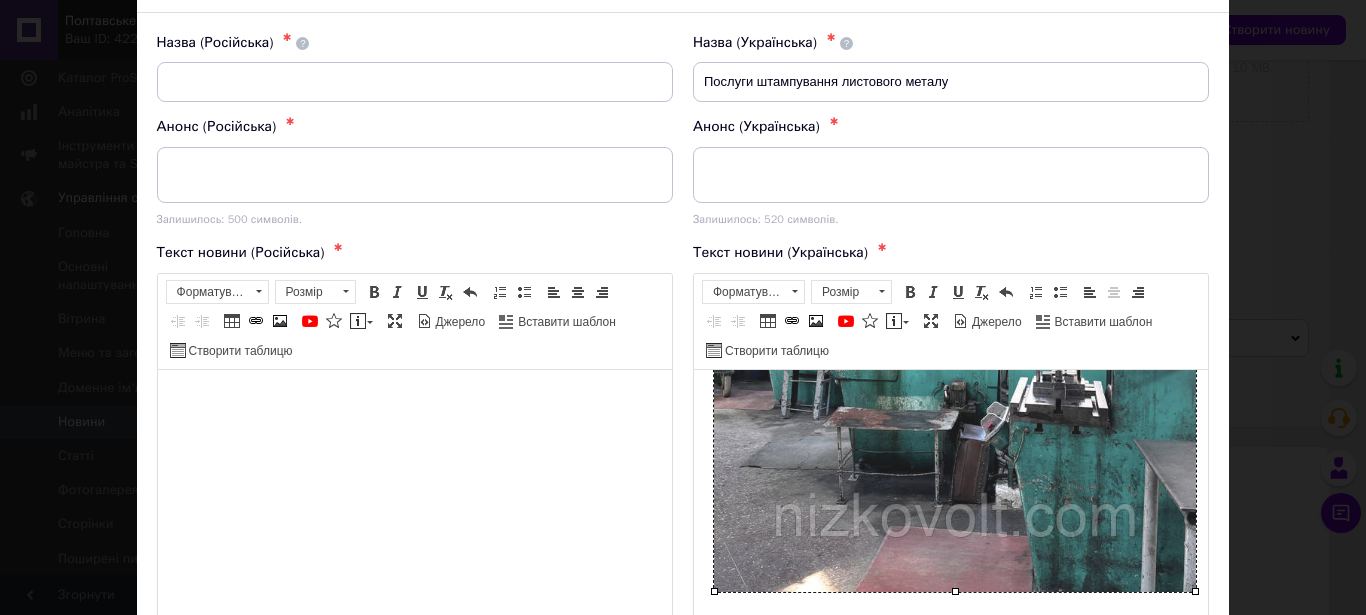 scroll, scrollTop: 189, scrollLeft: 0, axis: vertical 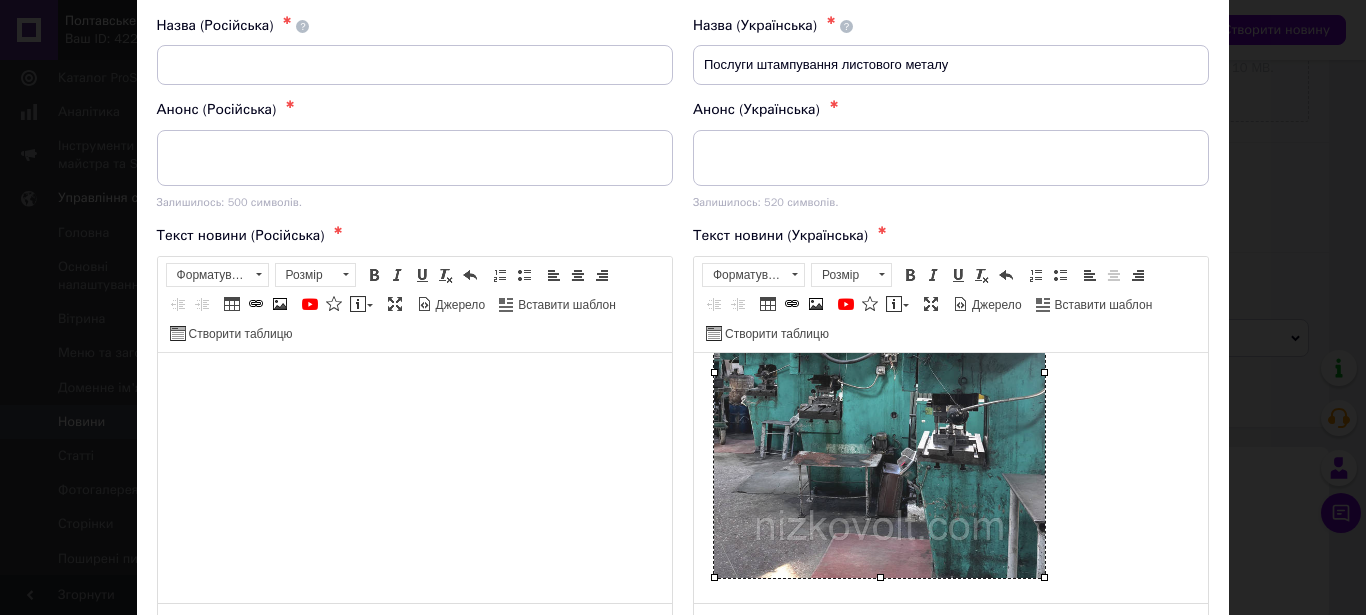 drag, startPoint x: 1047, startPoint y: 577, endPoint x: 994, endPoint y: 414, distance: 171.40012 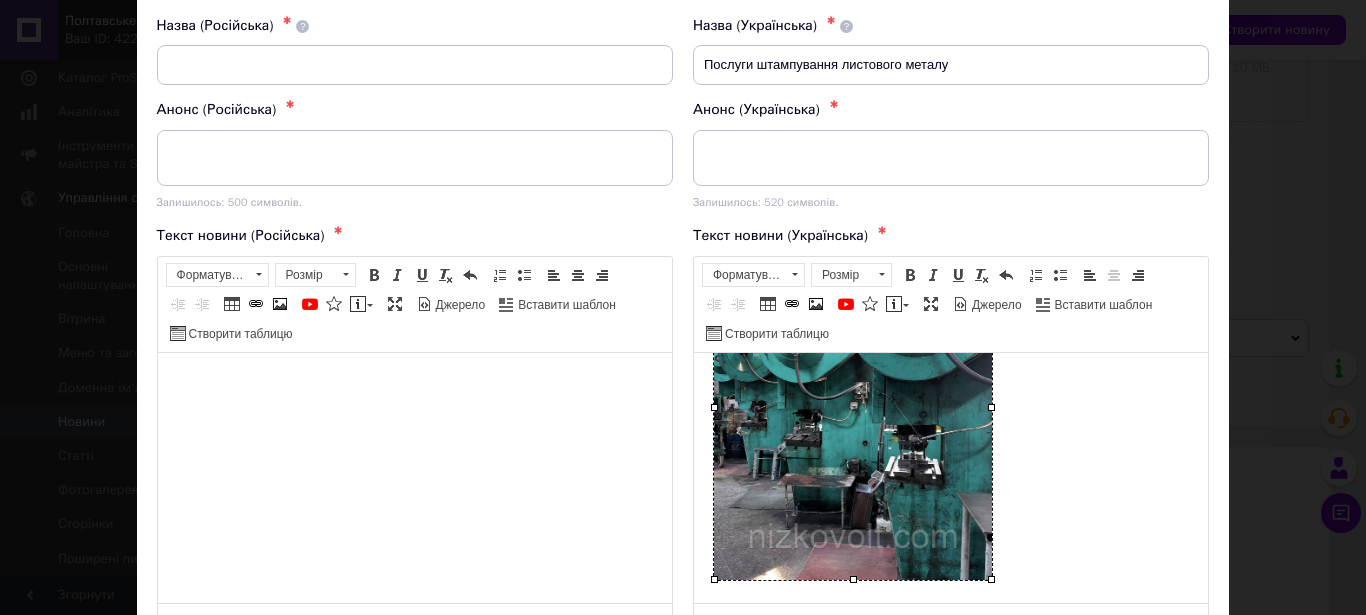 scroll, scrollTop: 142, scrollLeft: 0, axis: vertical 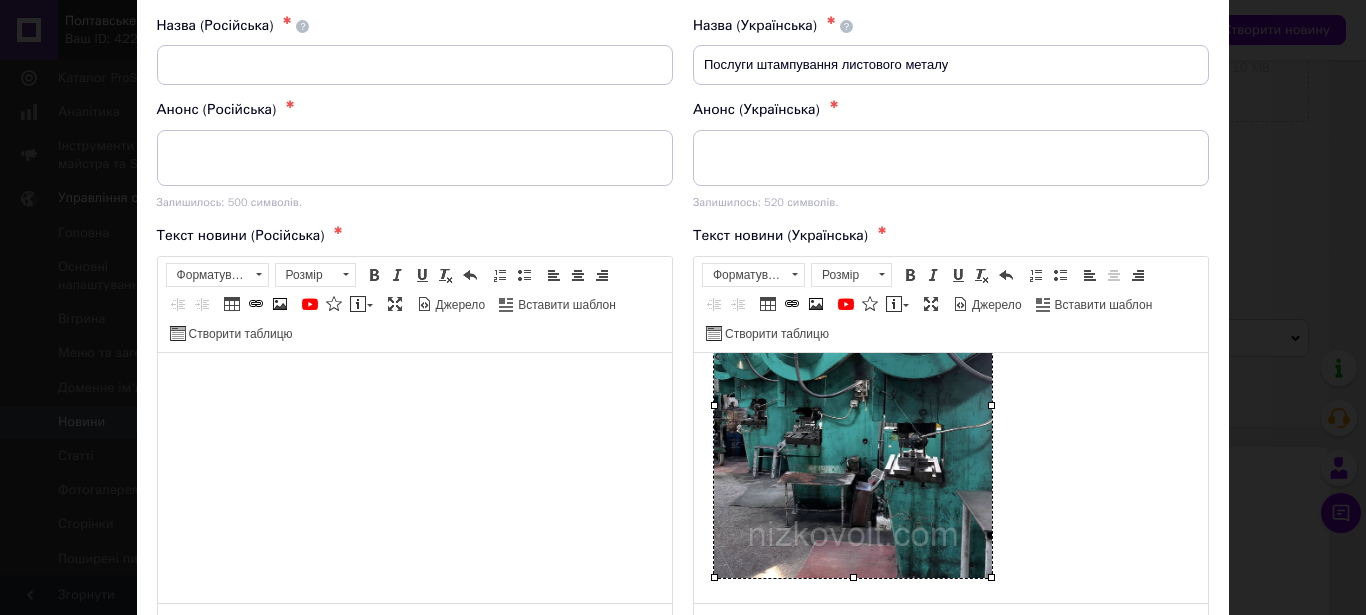 drag, startPoint x: 990, startPoint y: 575, endPoint x: 941, endPoint y: 439, distance: 144.55795 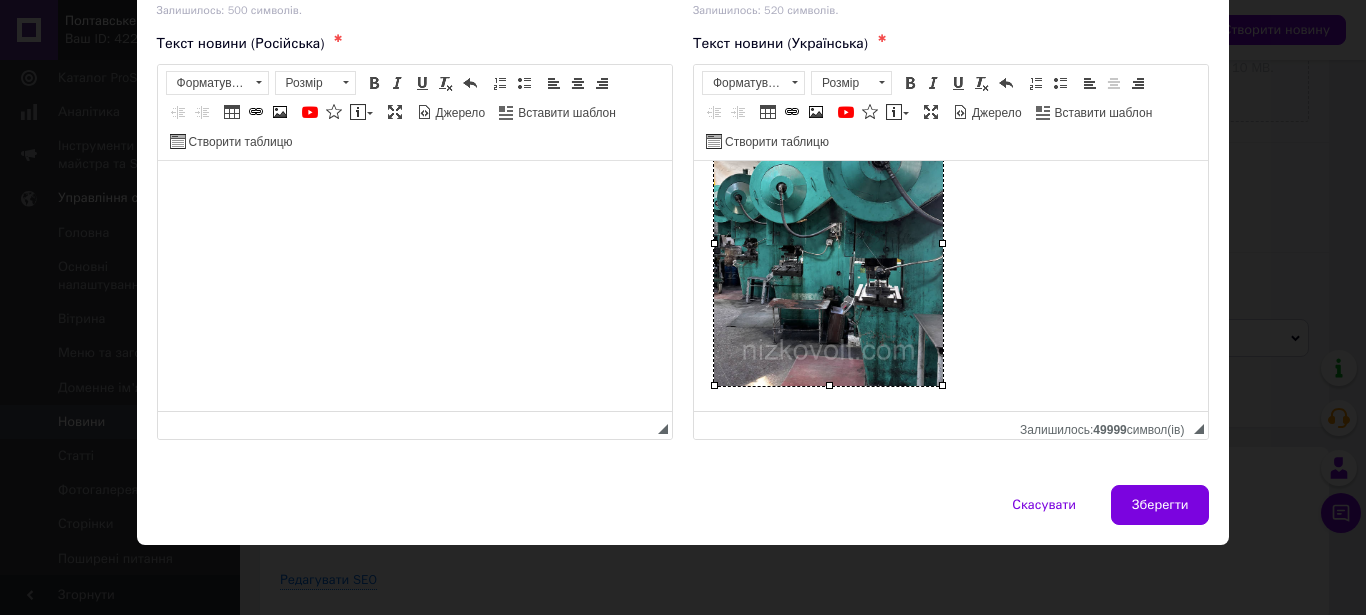 scroll, scrollTop: 9, scrollLeft: 0, axis: vertical 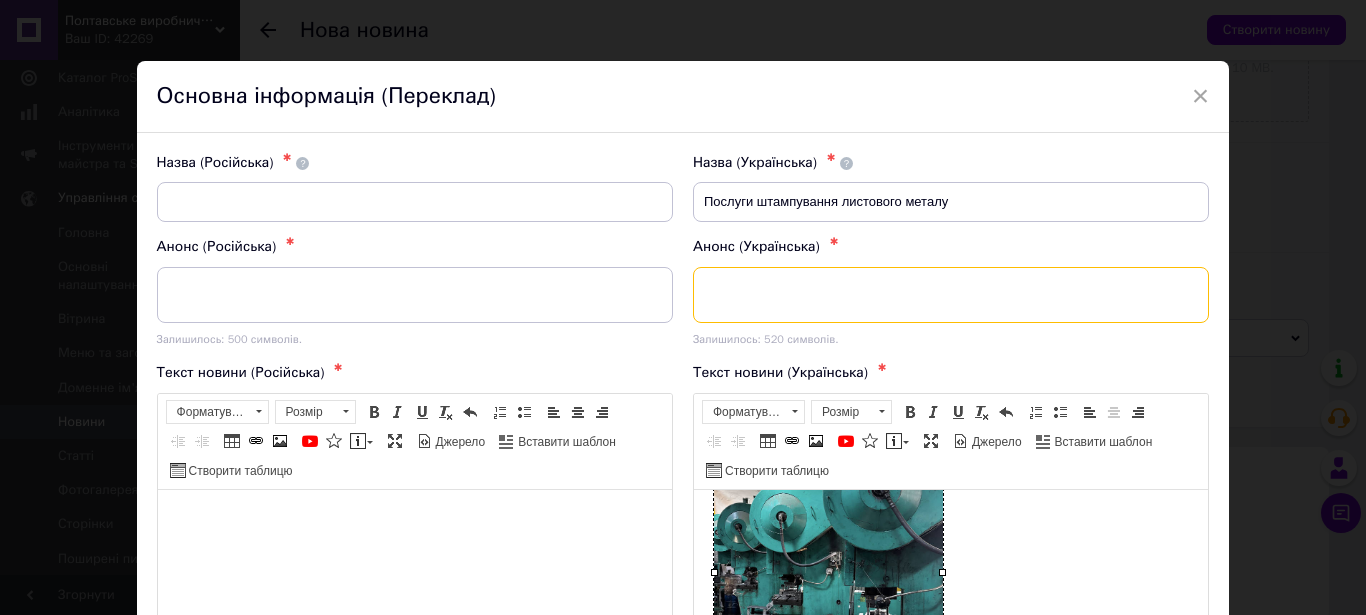 click at bounding box center (951, 295) 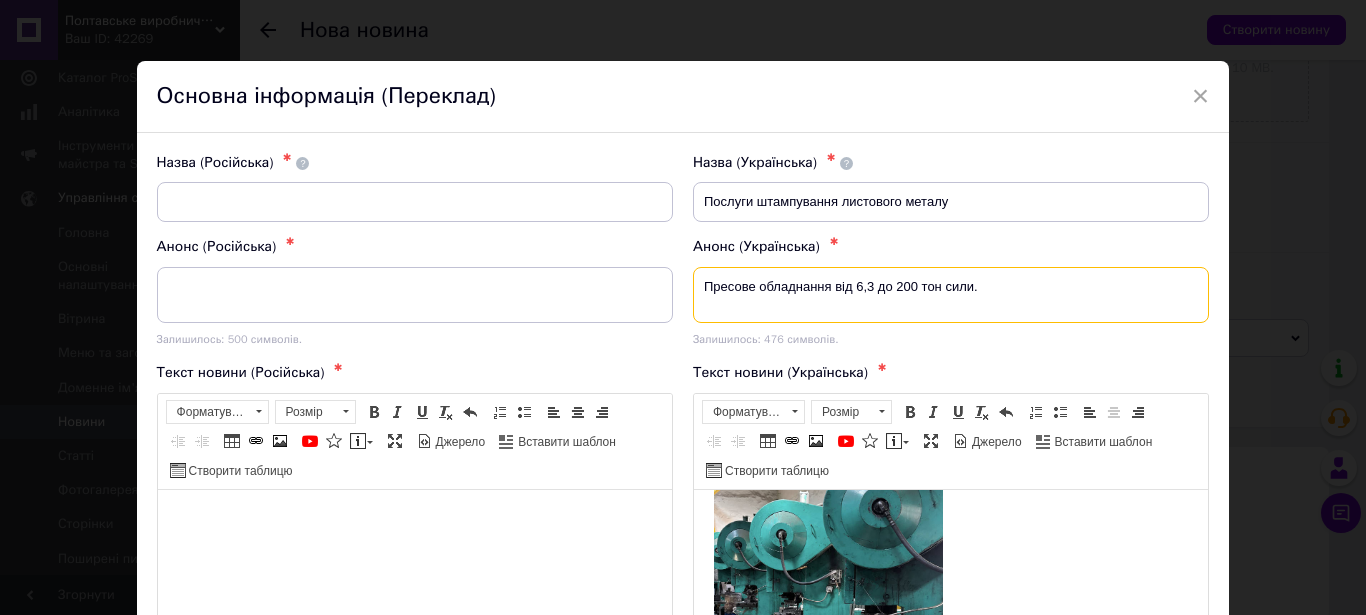 click on "Пресове обладнання від 6,3 до 200 тон сили." at bounding box center (951, 295) 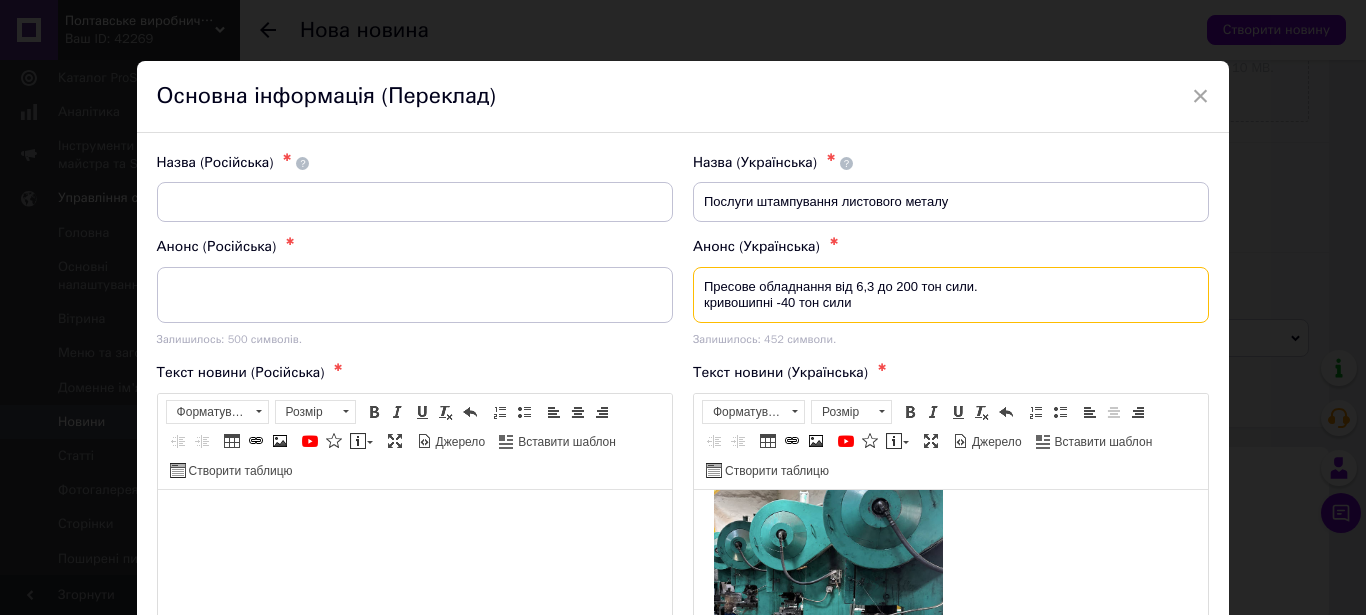 click on "Пресове обладнання від 6,3 до 200 тон сили.
кривошипні -40 тон сили" at bounding box center [951, 295] 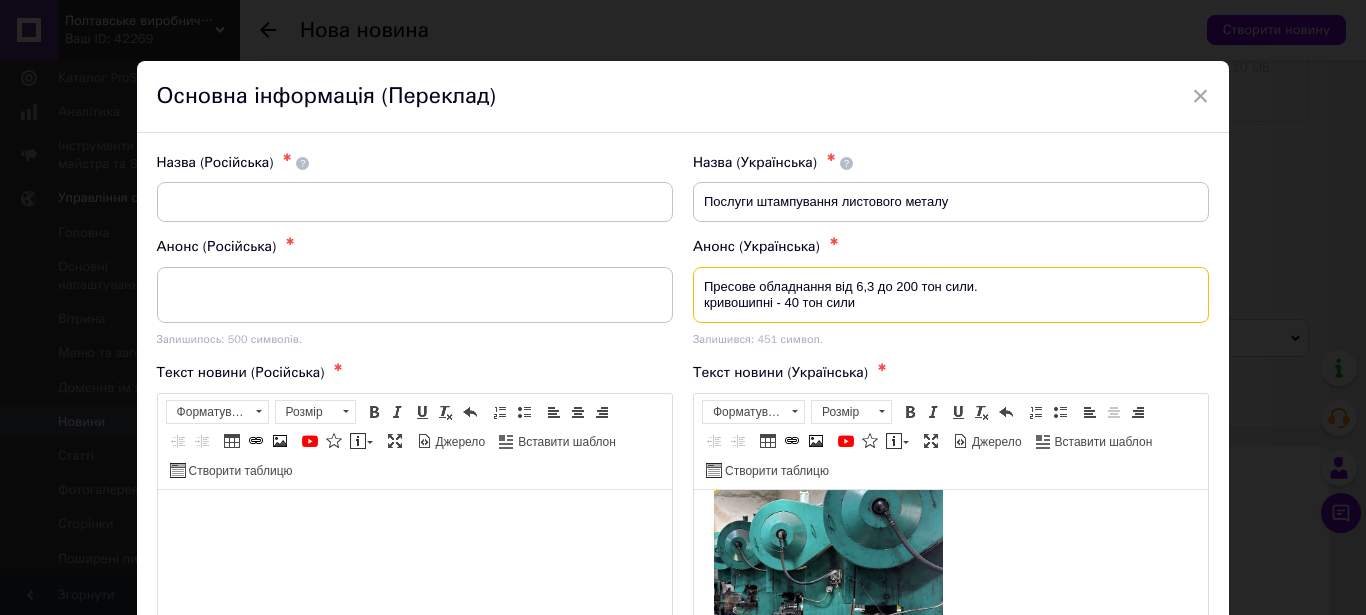 click on "Пресове обладнання від 6,3 до 200 тон сили.
кривошипні - 40 тон сили" at bounding box center [951, 295] 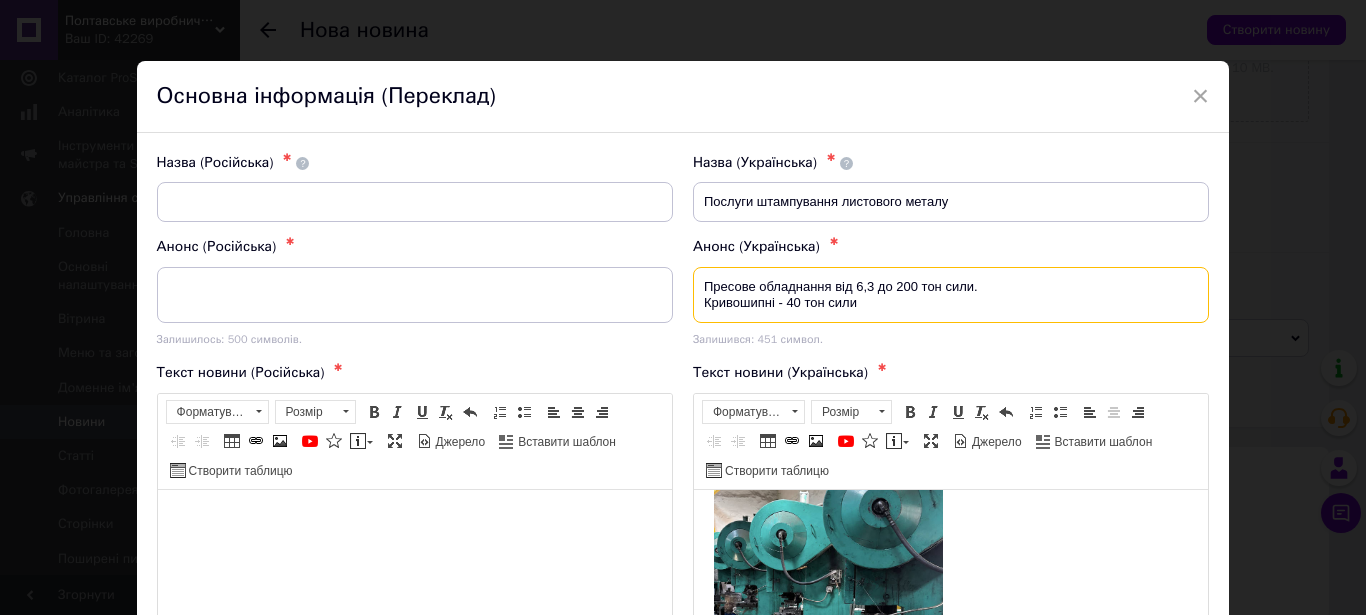 click on "Пресове обладнання від 6,3 до 200 тон сили.
Кривошипні - 40 тон сили" at bounding box center [951, 295] 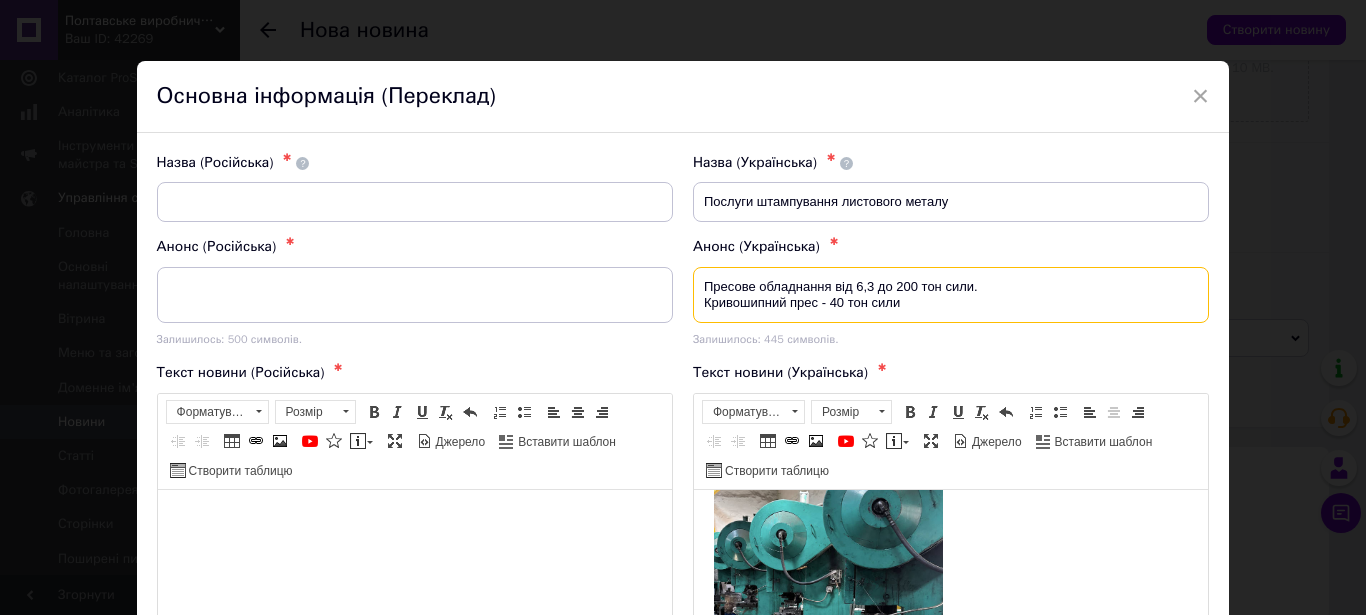 click on "Пресове обладнання від 6,3 до 200 тон сили.
Кривошипний прес - 40 тон сили" at bounding box center (951, 295) 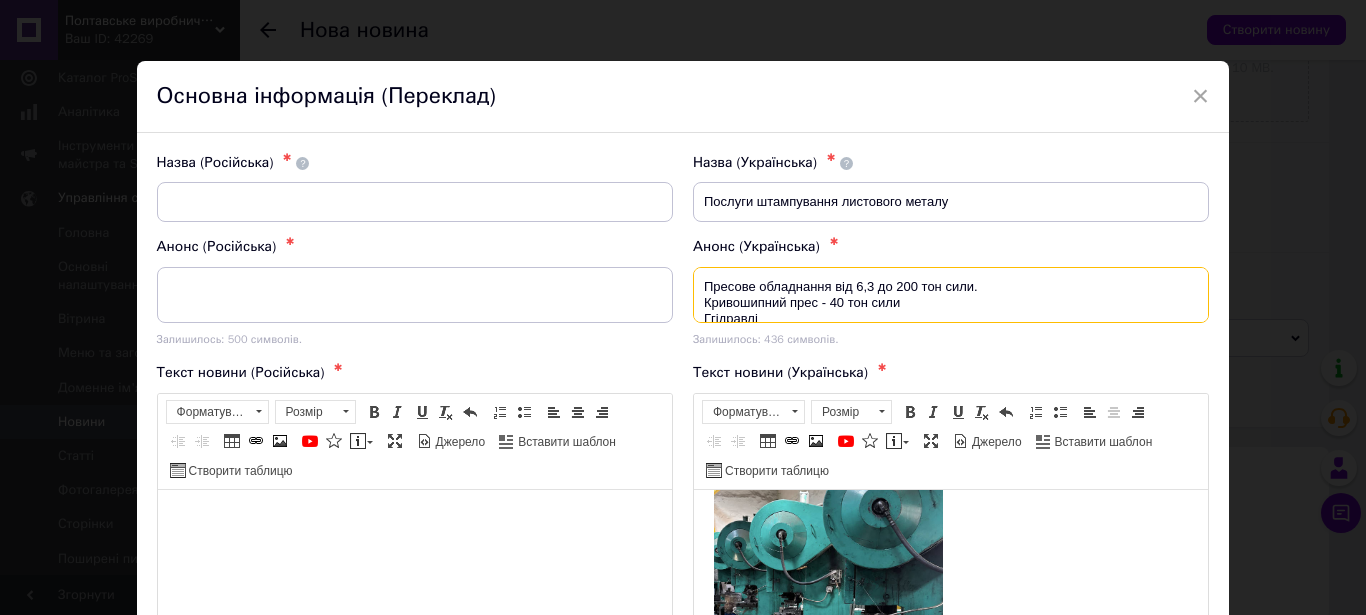 click on "Пресове обладнання від 6,3 до 200 тон сили.
Кривошипний прес - 40 тон сили
Ггідравлі" at bounding box center [951, 295] 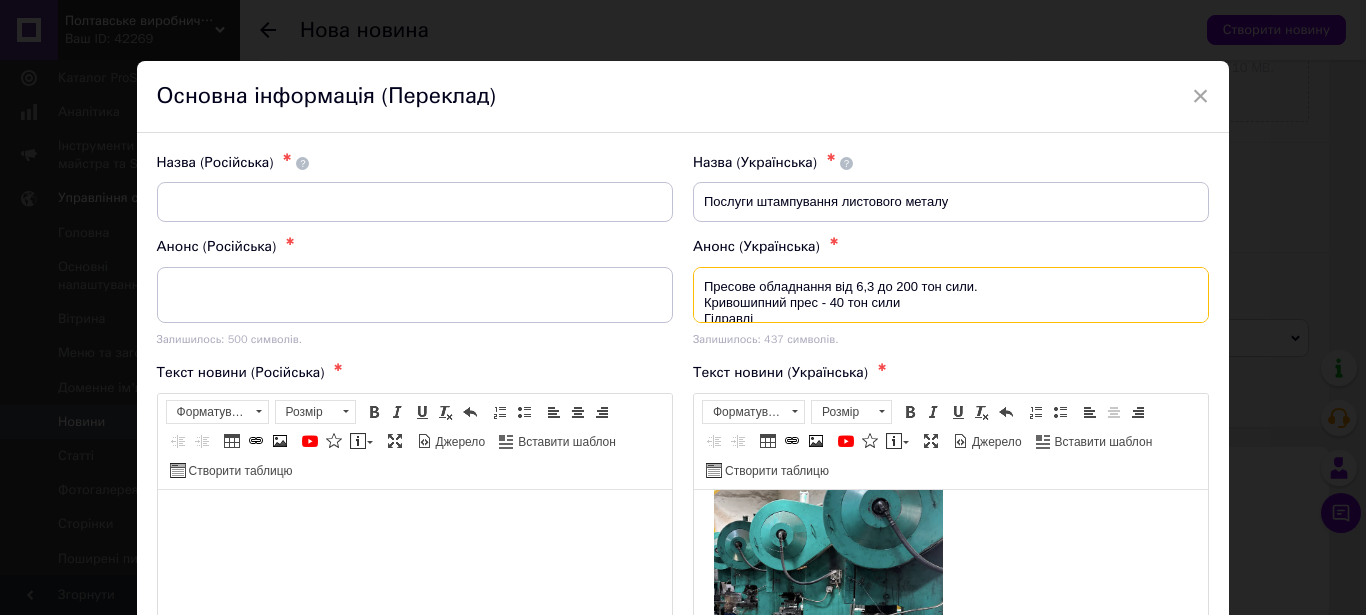 click on "Пресове обладнання від 6,3 до 200 тон сили.
Кривошипний прес - 40 тон сили
Гідравлі" at bounding box center [951, 295] 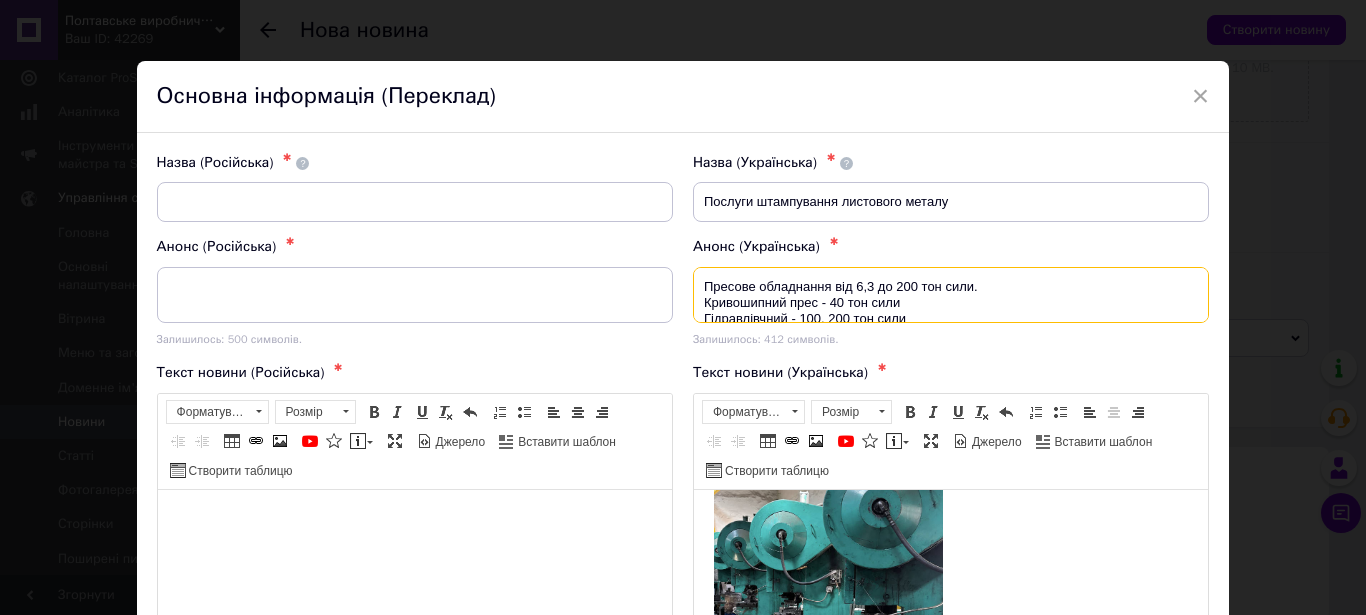 scroll, scrollTop: 4, scrollLeft: 0, axis: vertical 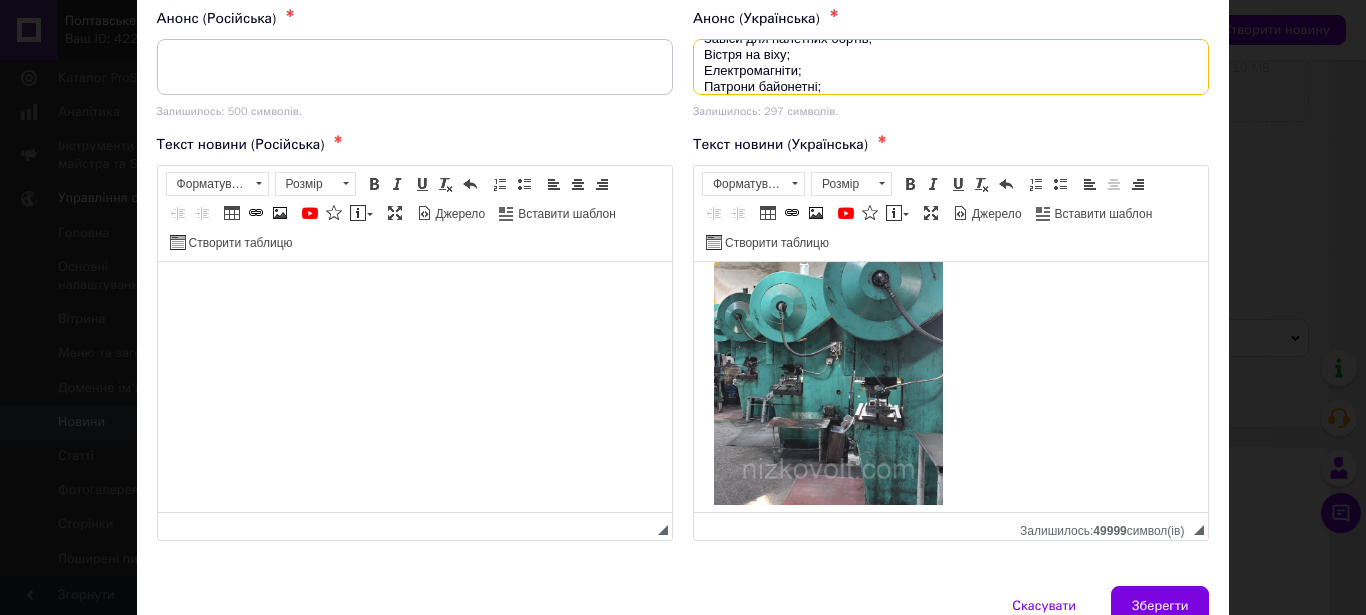 type on "Пресове обладнання від 6,3 до 200 тон сили.
Кривошипний прес - 40 тон сили
Гідравлівчний - 100, 200 тон сили
Виготовляємо:
Завіси для палетних бортів;
Вістря на віху;
Електромагніти;
Патрони байонетні;
Перемикачі - тумблери" 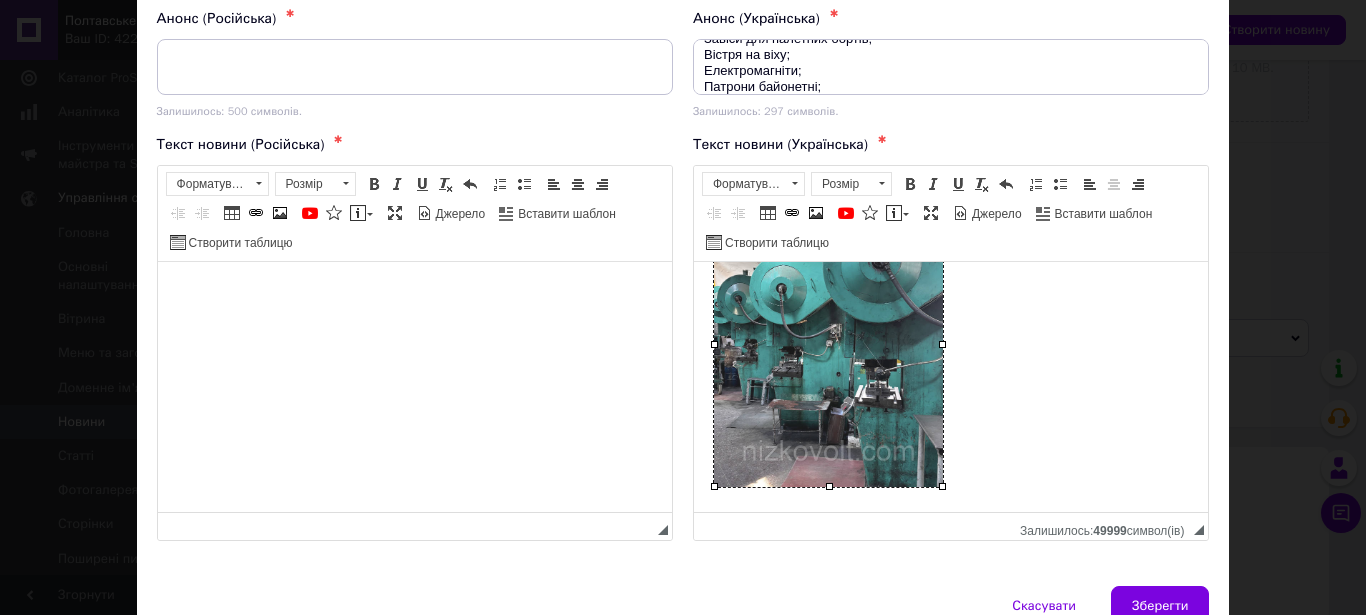 click at bounding box center [827, 343] 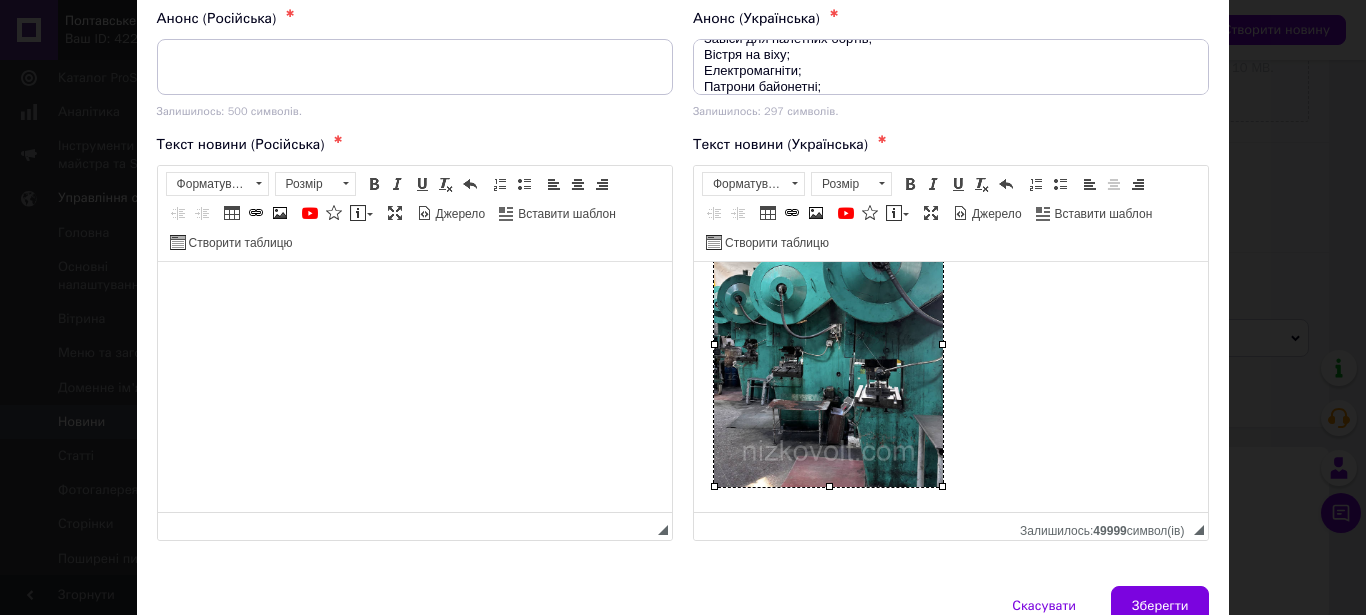 drag, startPoint x: 940, startPoint y: 484, endPoint x: 1543, endPoint y: 505, distance: 603.36554 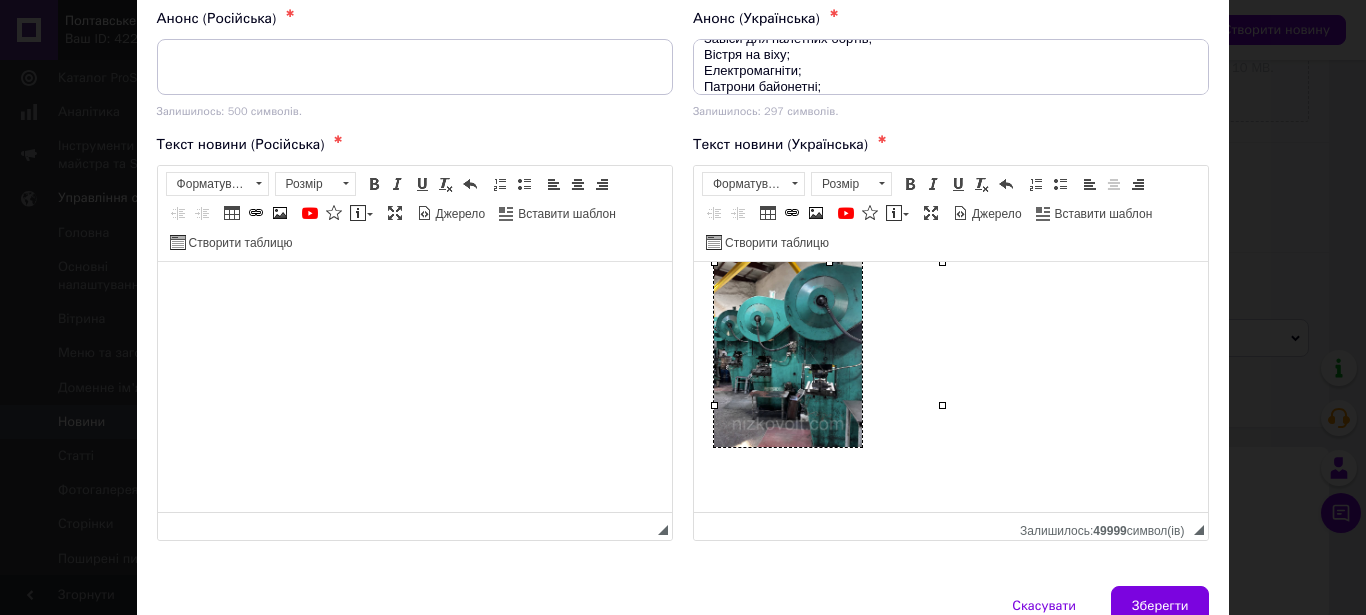 drag, startPoint x: 859, startPoint y: 448, endPoint x: 851, endPoint y: 420, distance: 29.12044 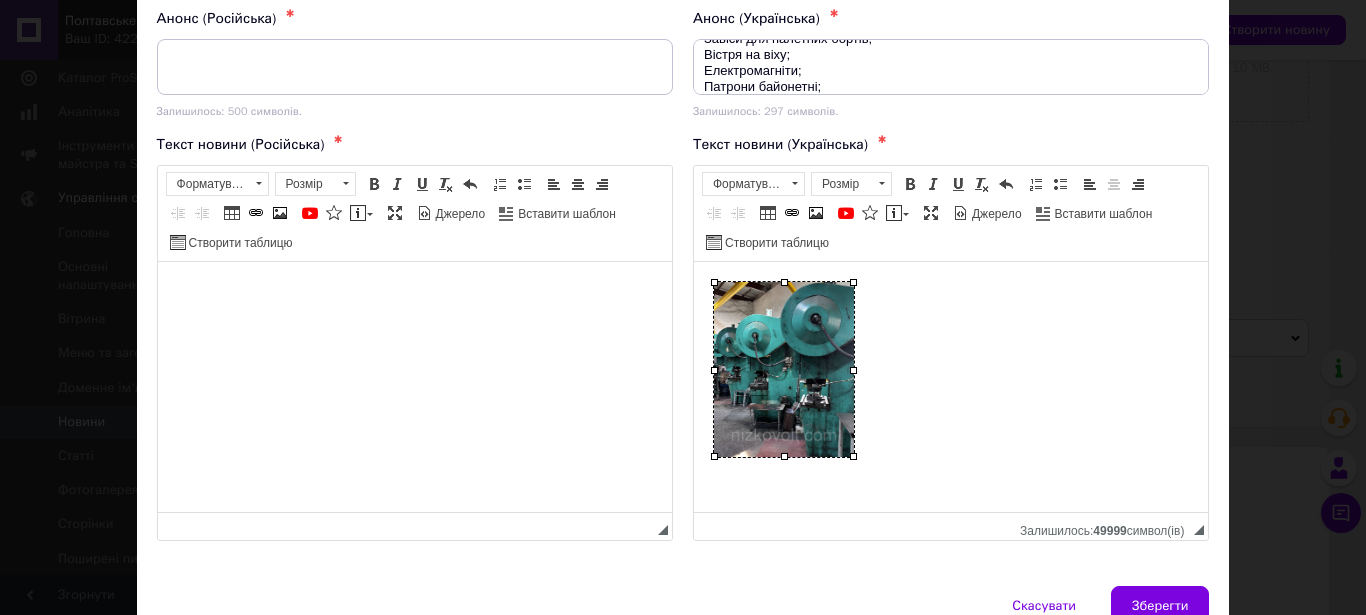 scroll, scrollTop: 0, scrollLeft: 0, axis: both 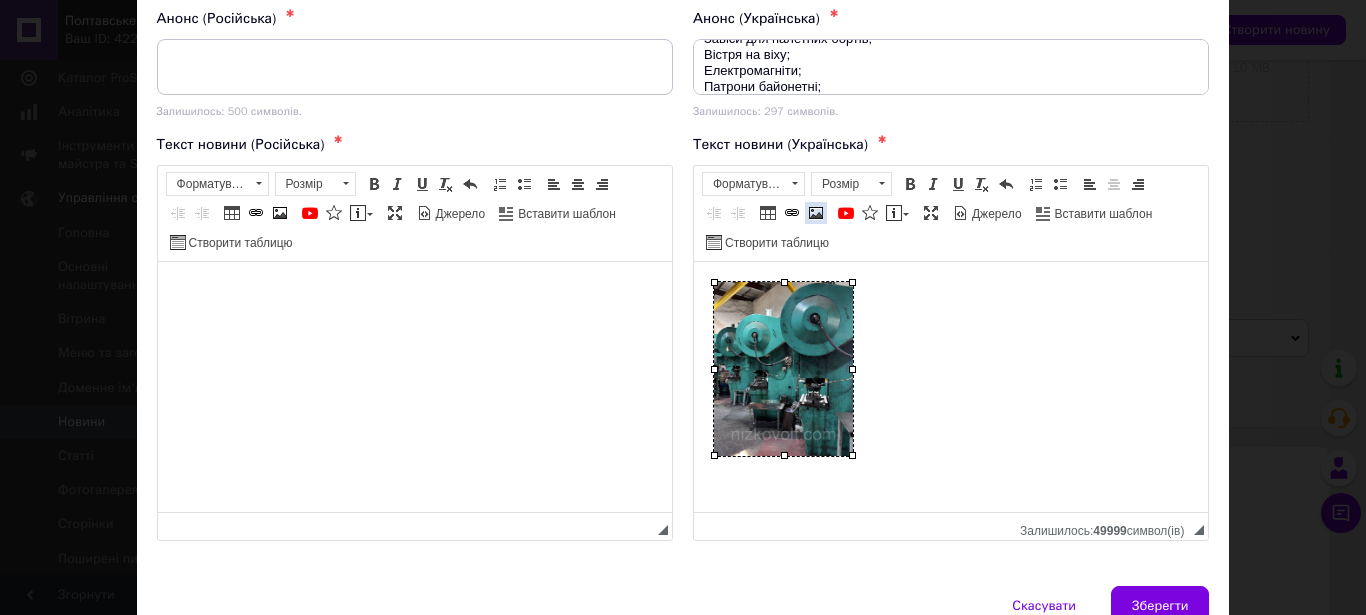 click at bounding box center [816, 213] 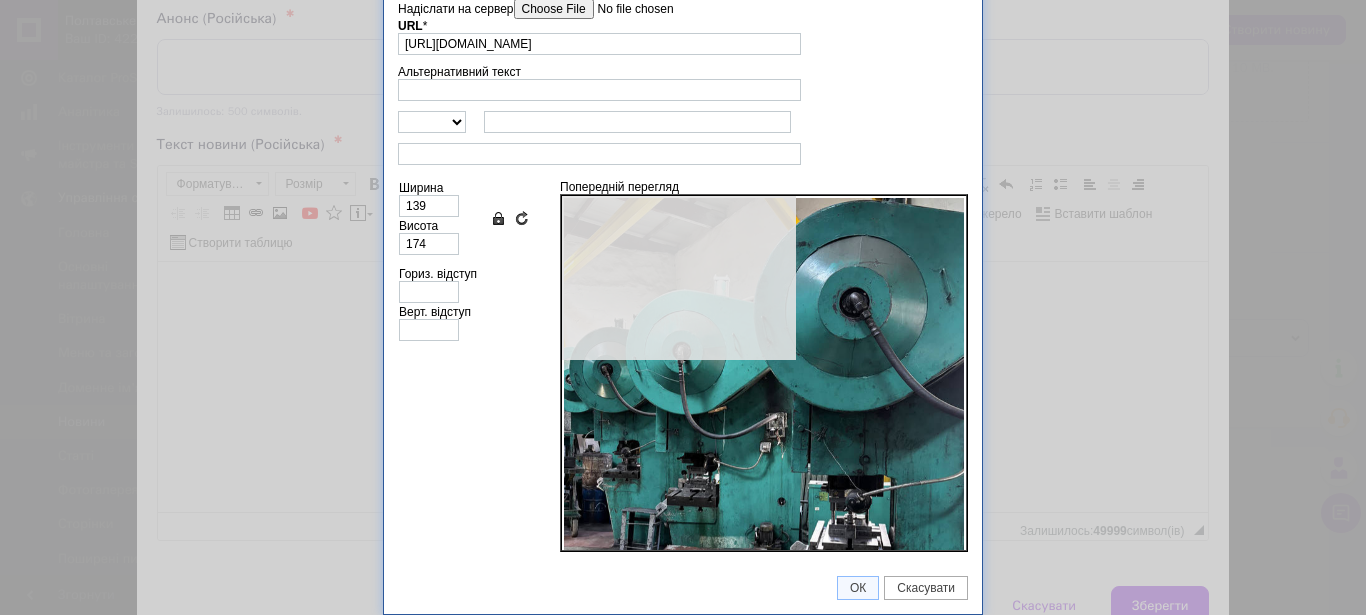 scroll, scrollTop: 63, scrollLeft: 0, axis: vertical 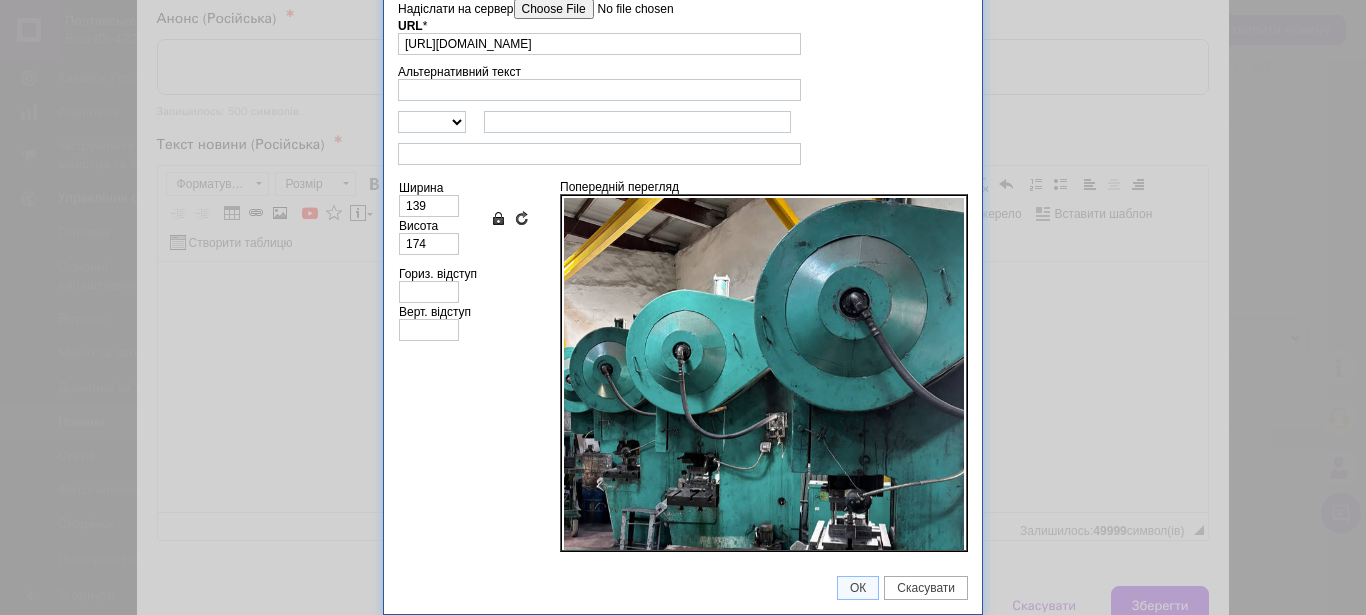 click on "Надіслати на сервер" at bounding box center (627, 9) 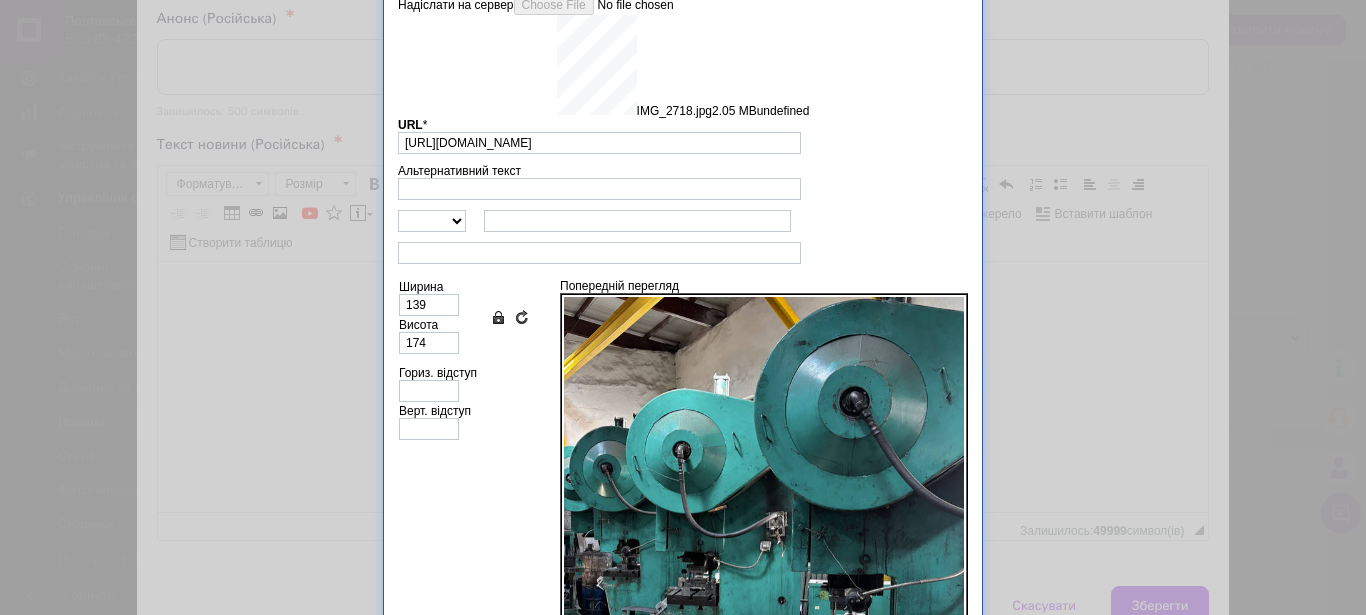 type on "[URL][DOMAIN_NAME]" 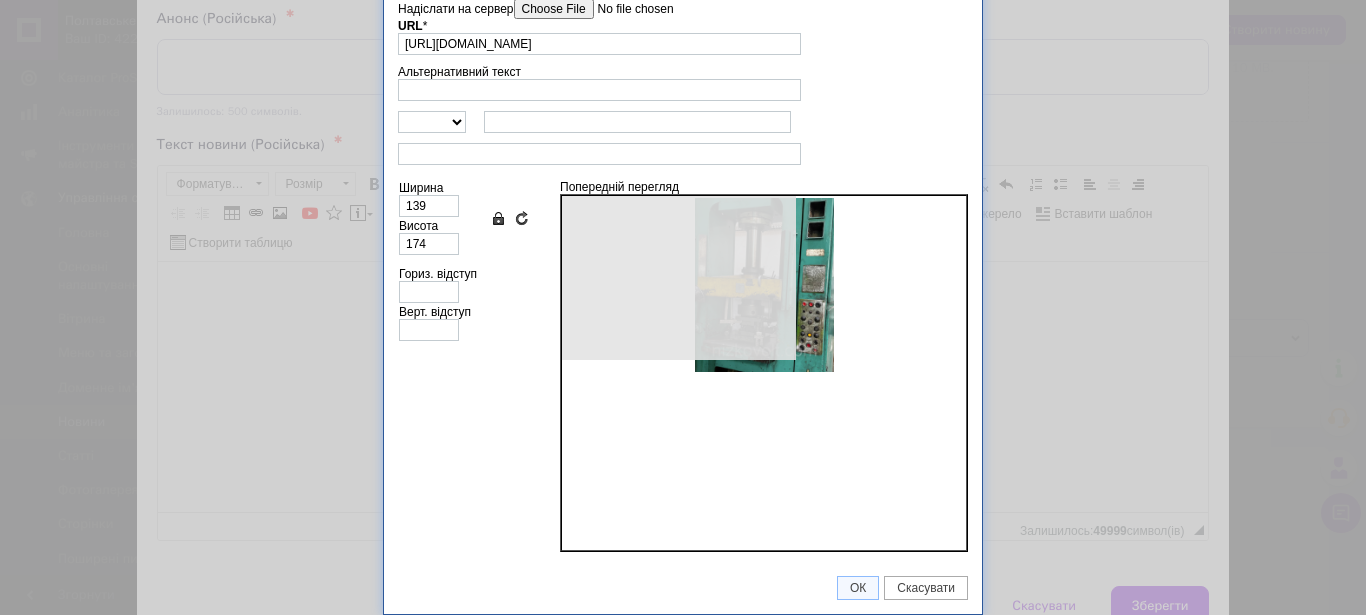 type on "640" 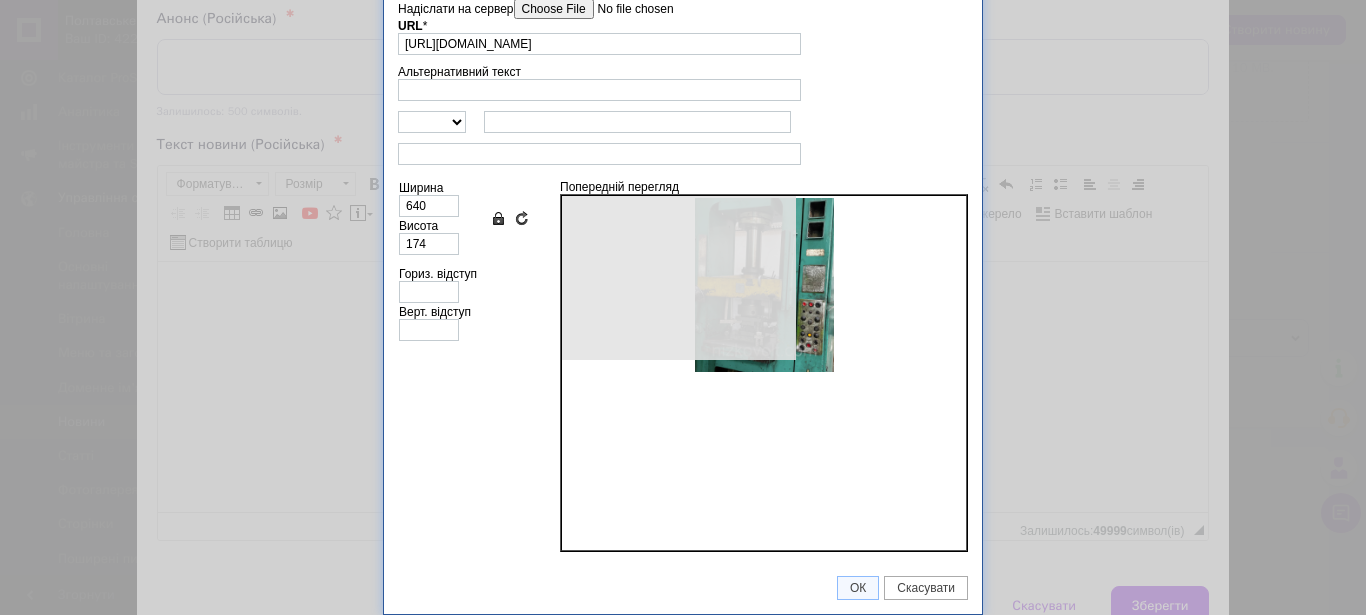 type on "797" 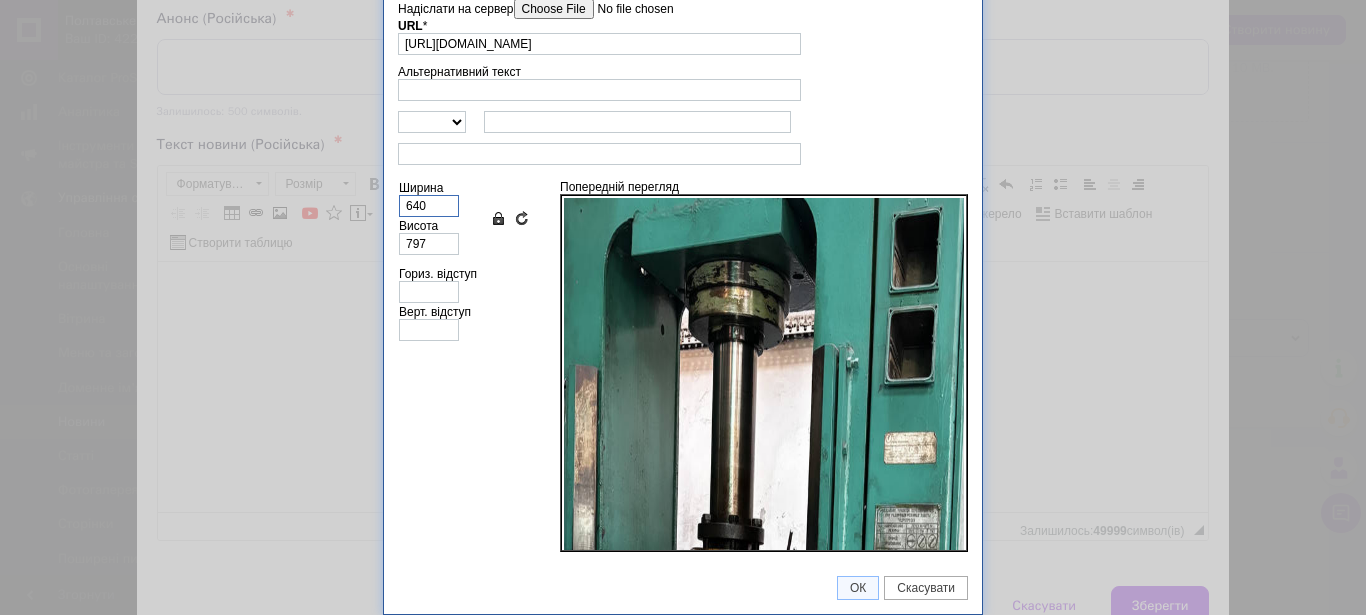 click on "640" at bounding box center (429, 206) 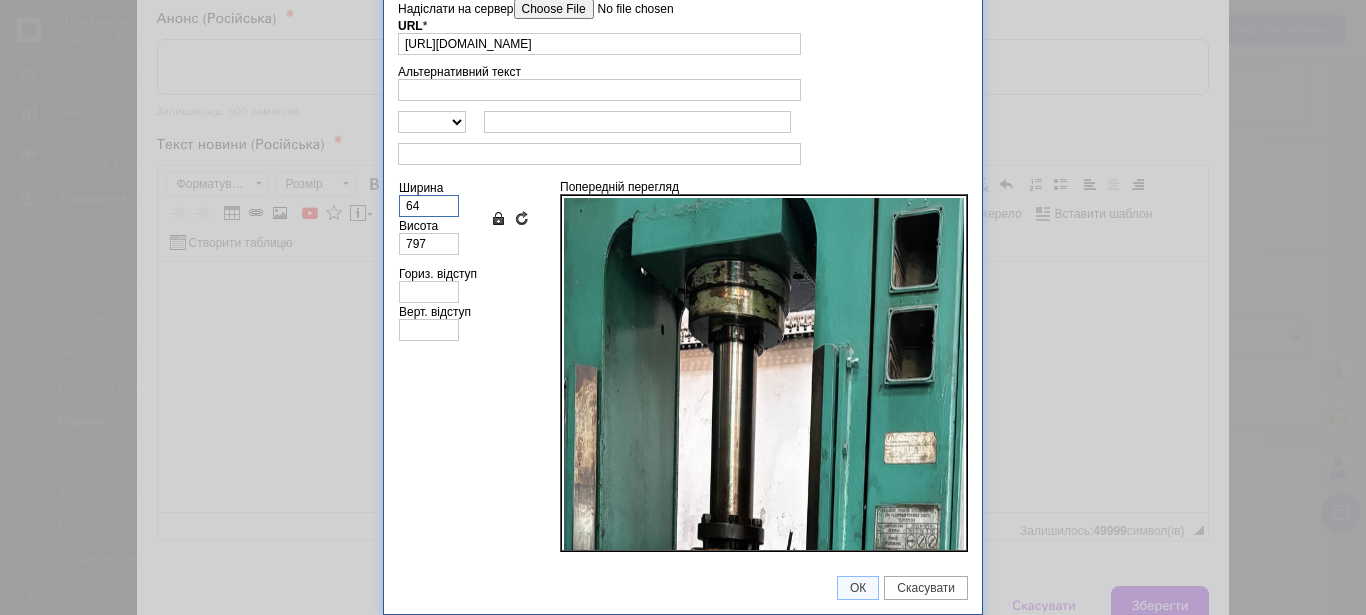type on "80" 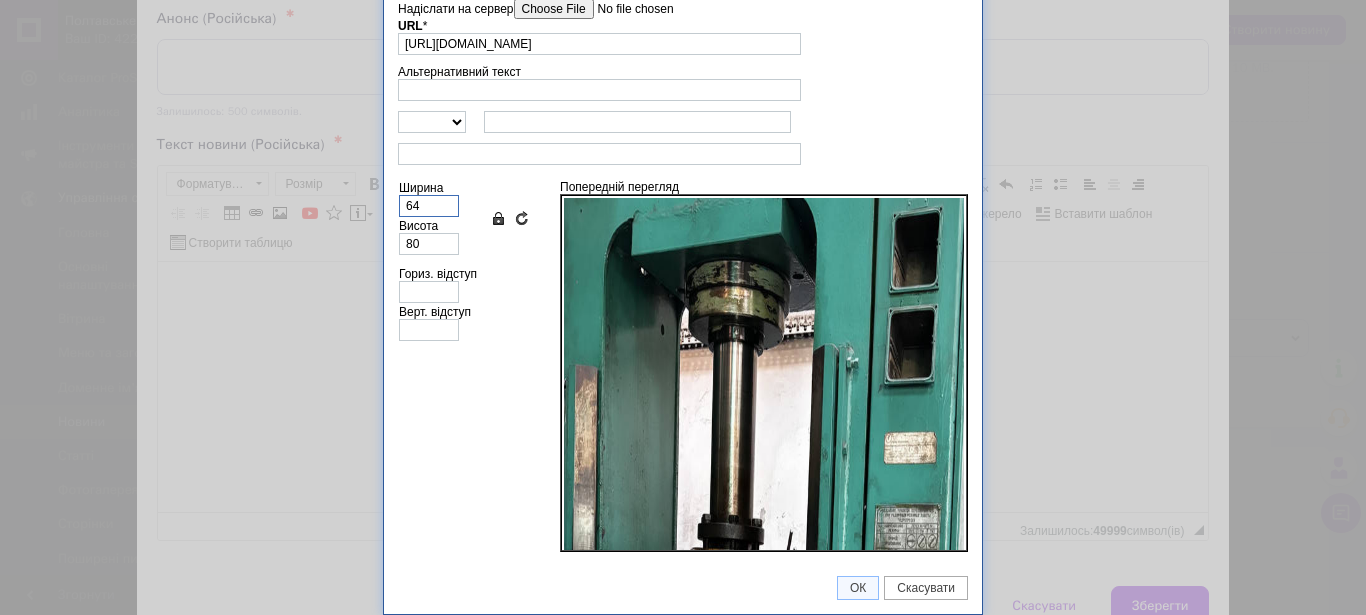 type on "6" 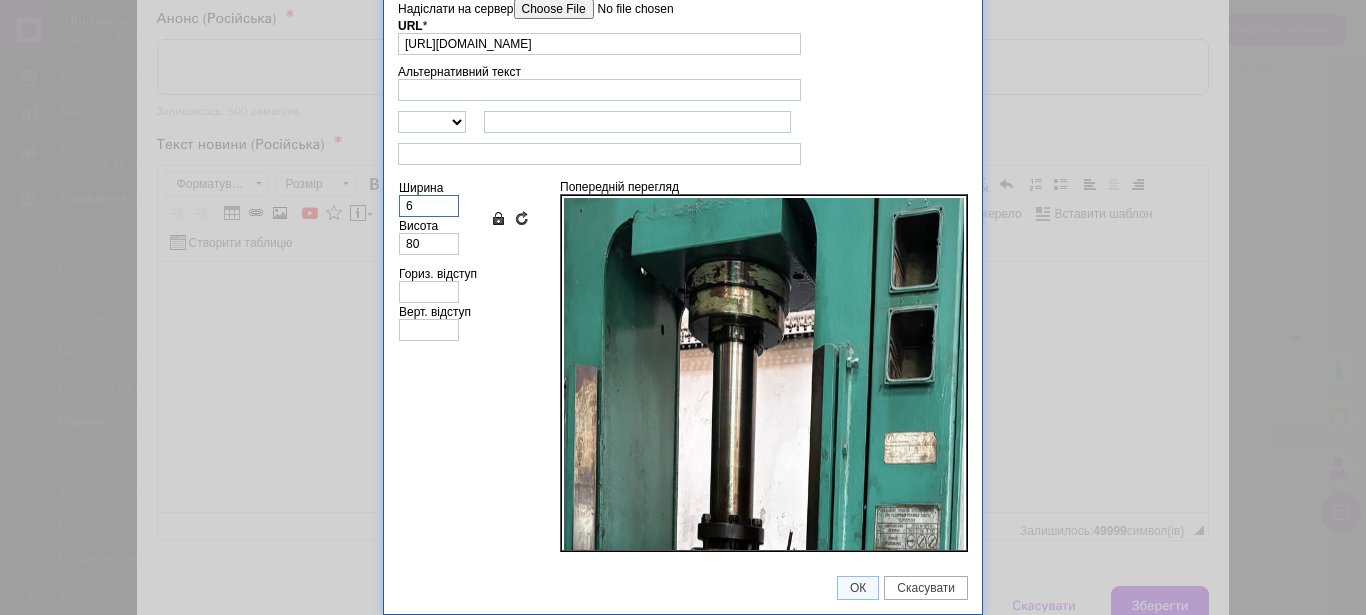 type on "7" 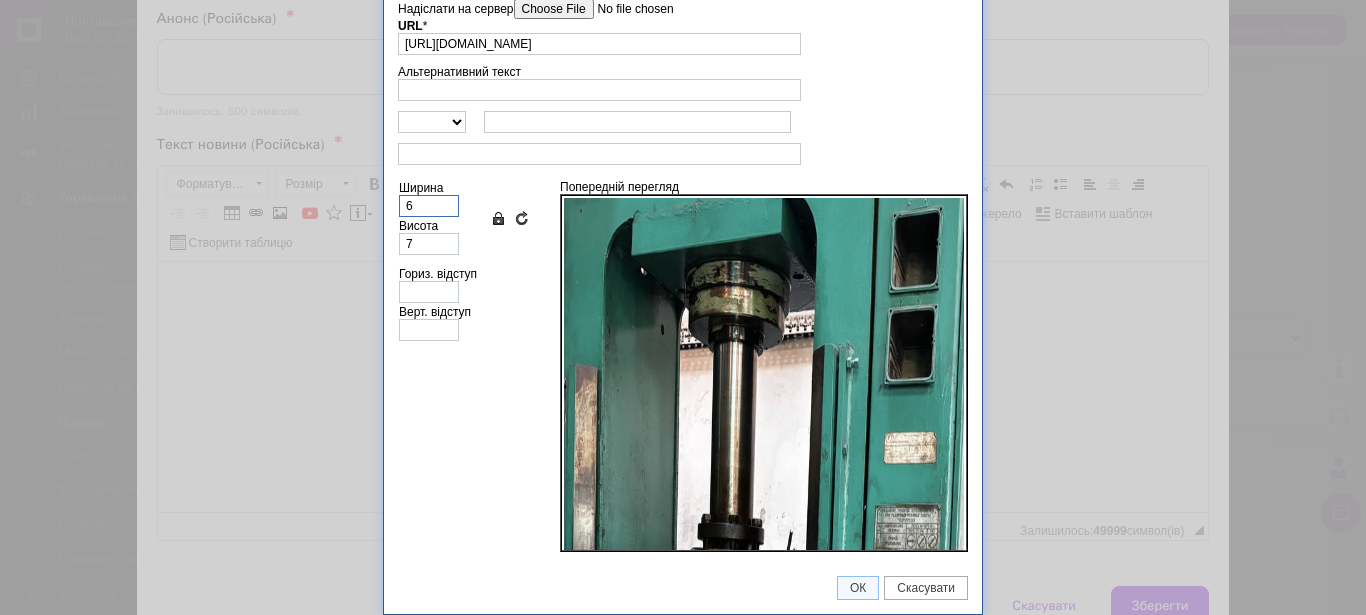 type 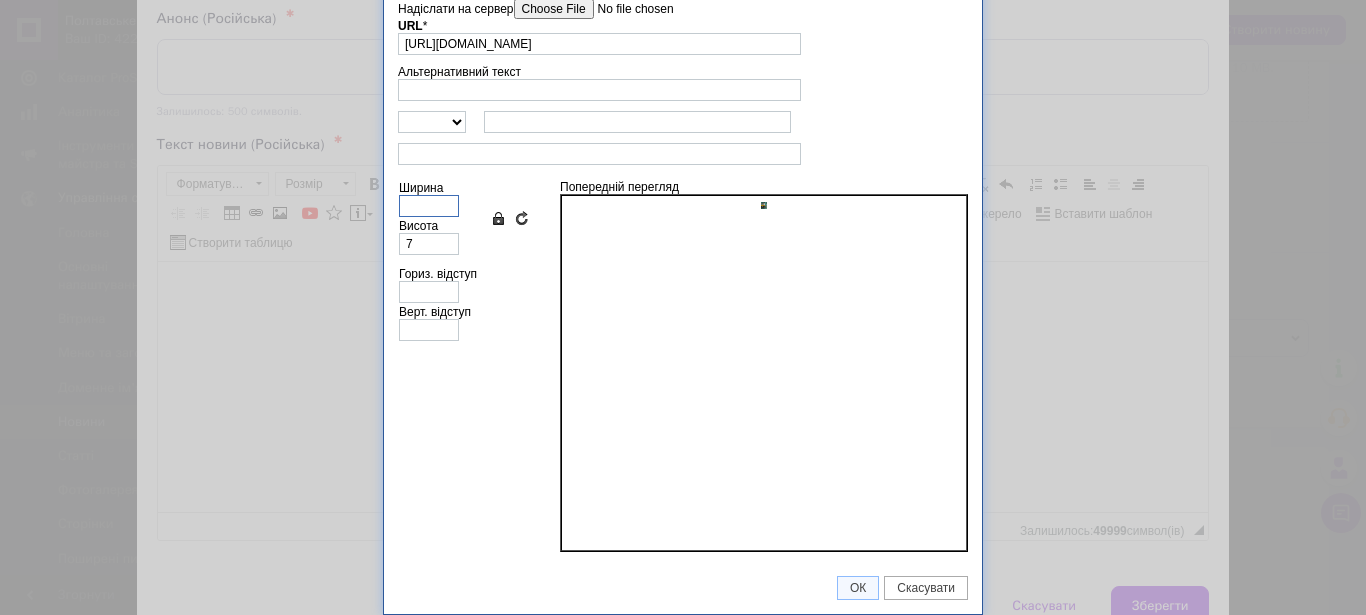 type 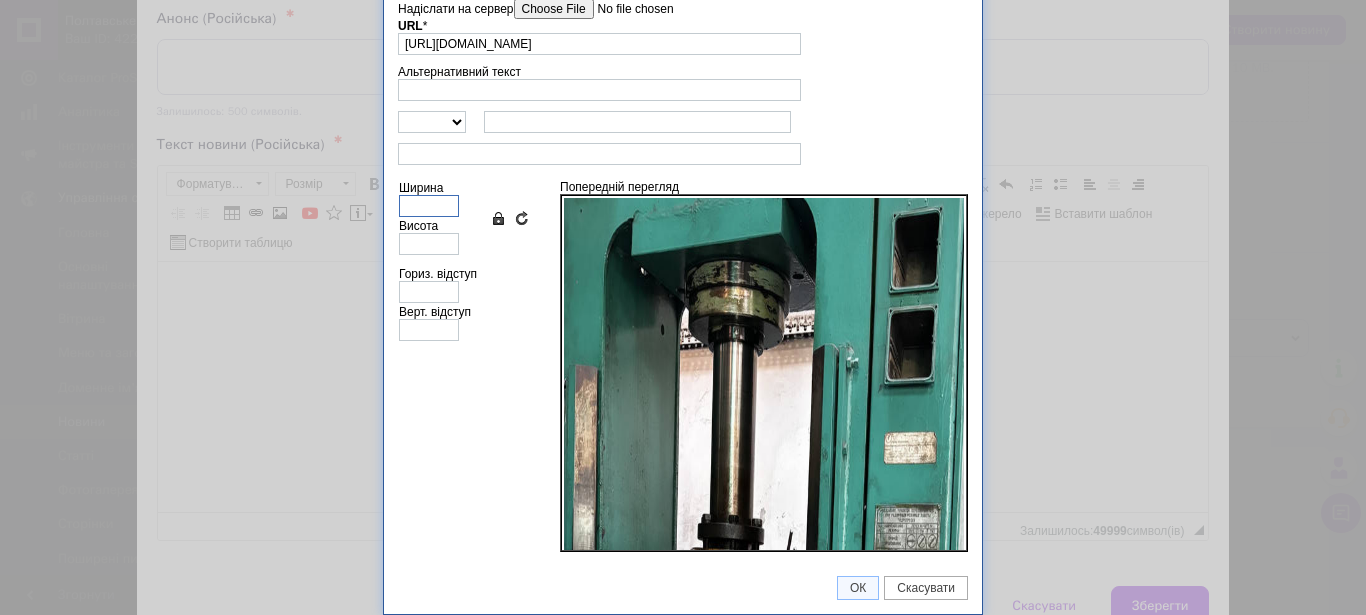 type on "1" 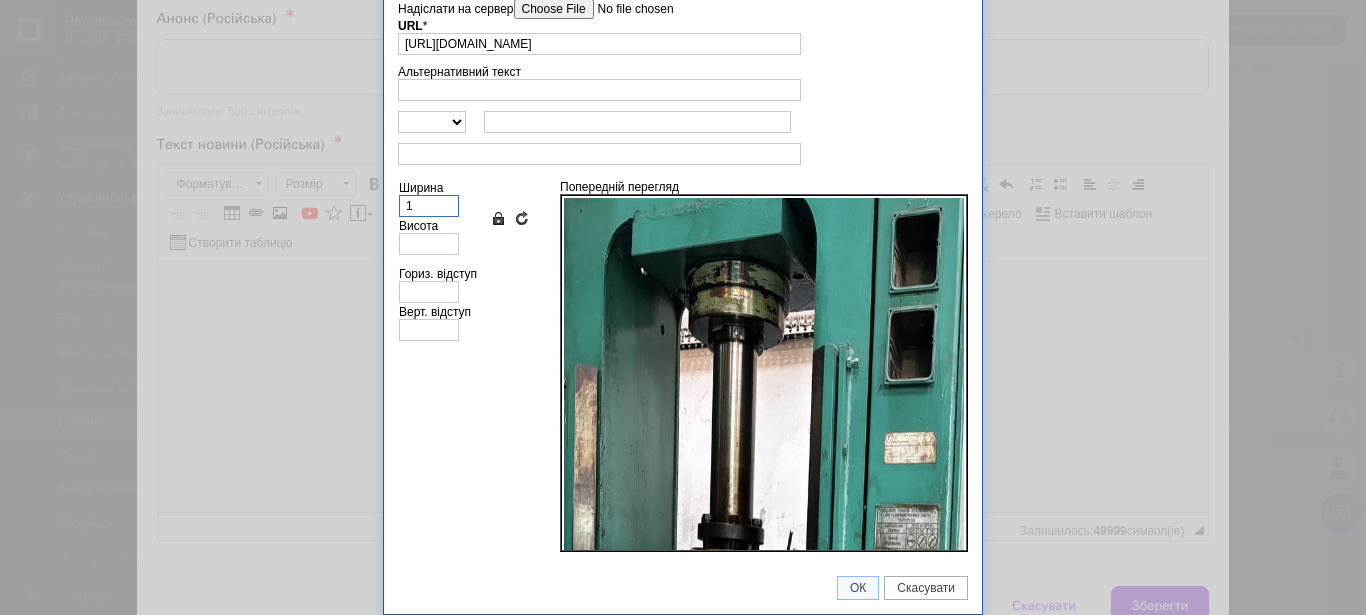 type on "1" 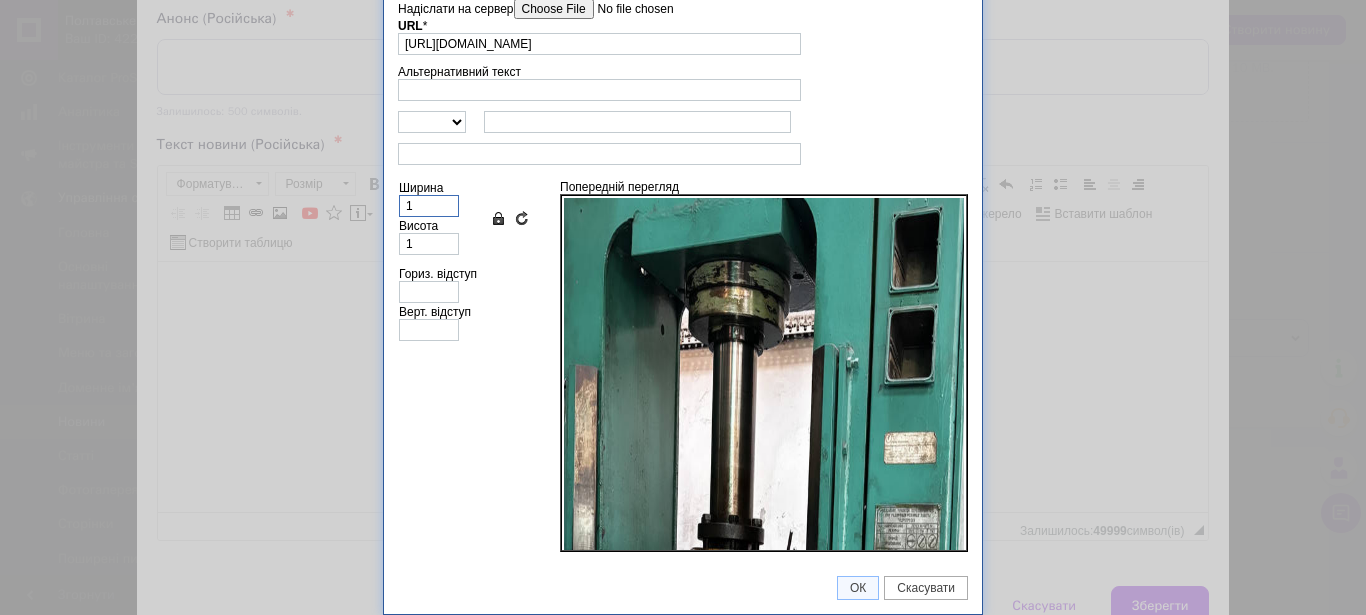 type on "13" 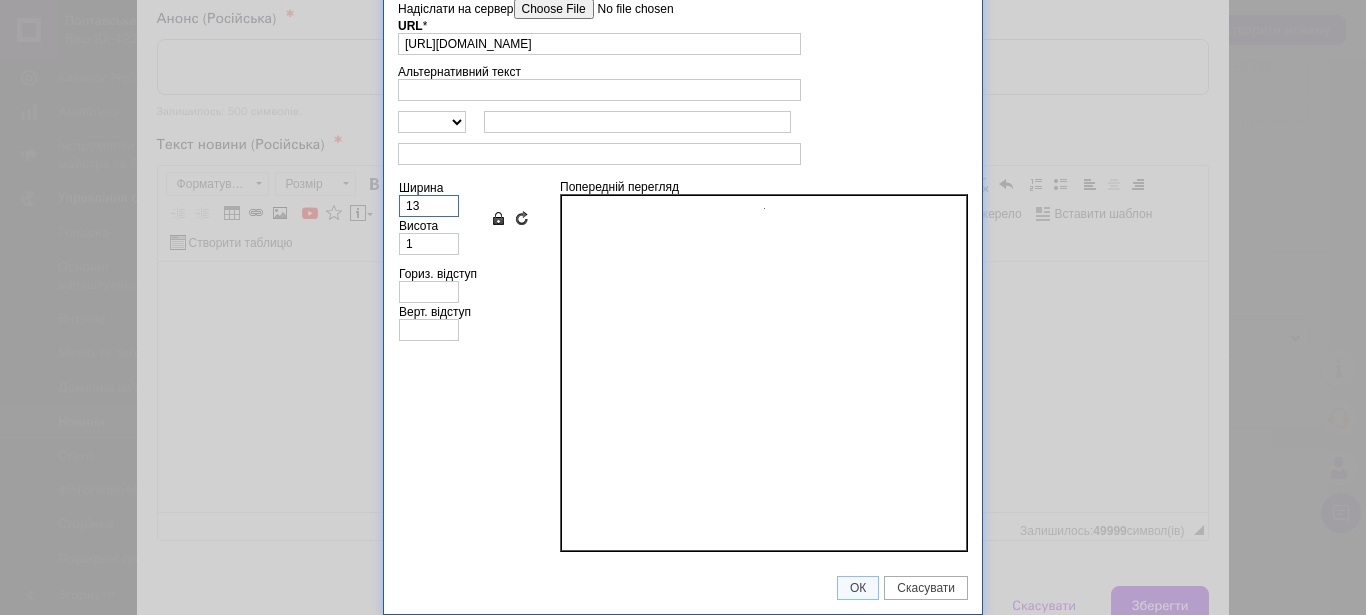 type on "16" 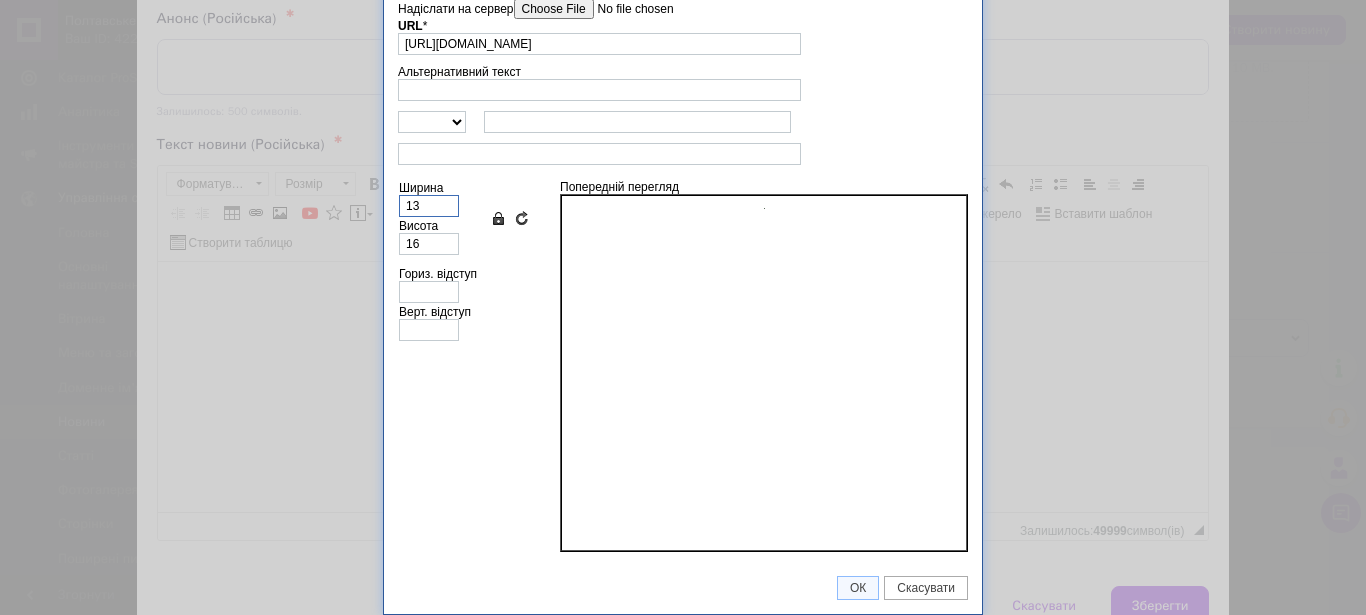 type on "139" 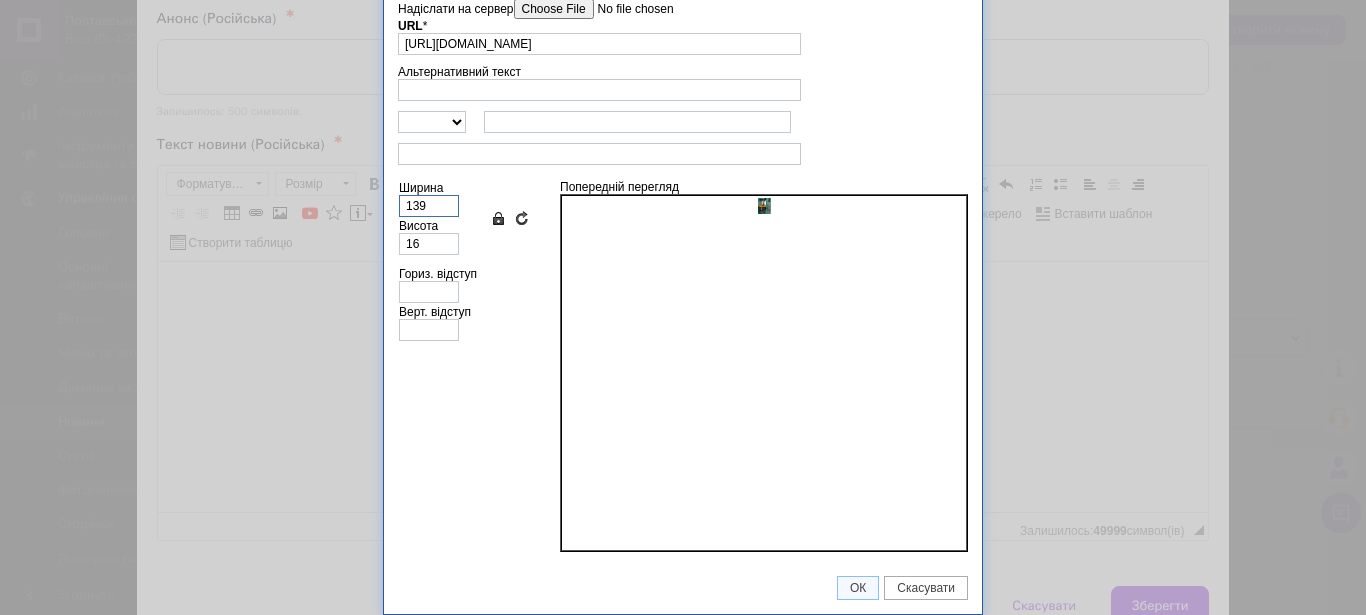 type on "173" 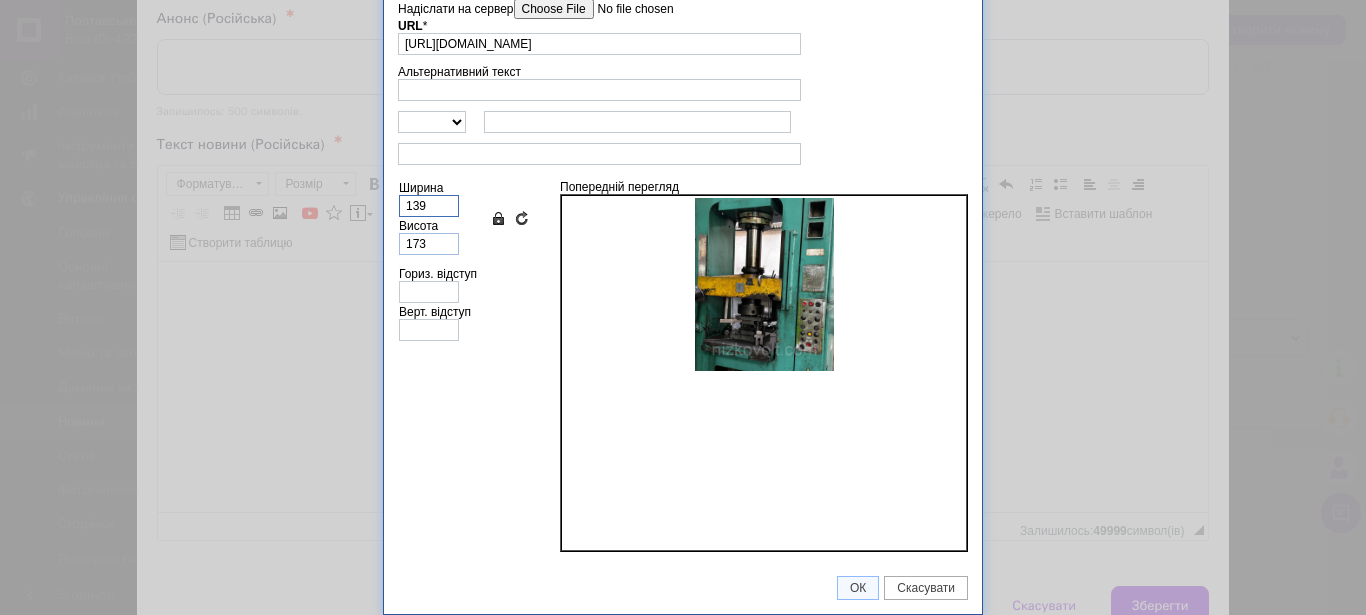 type on "139" 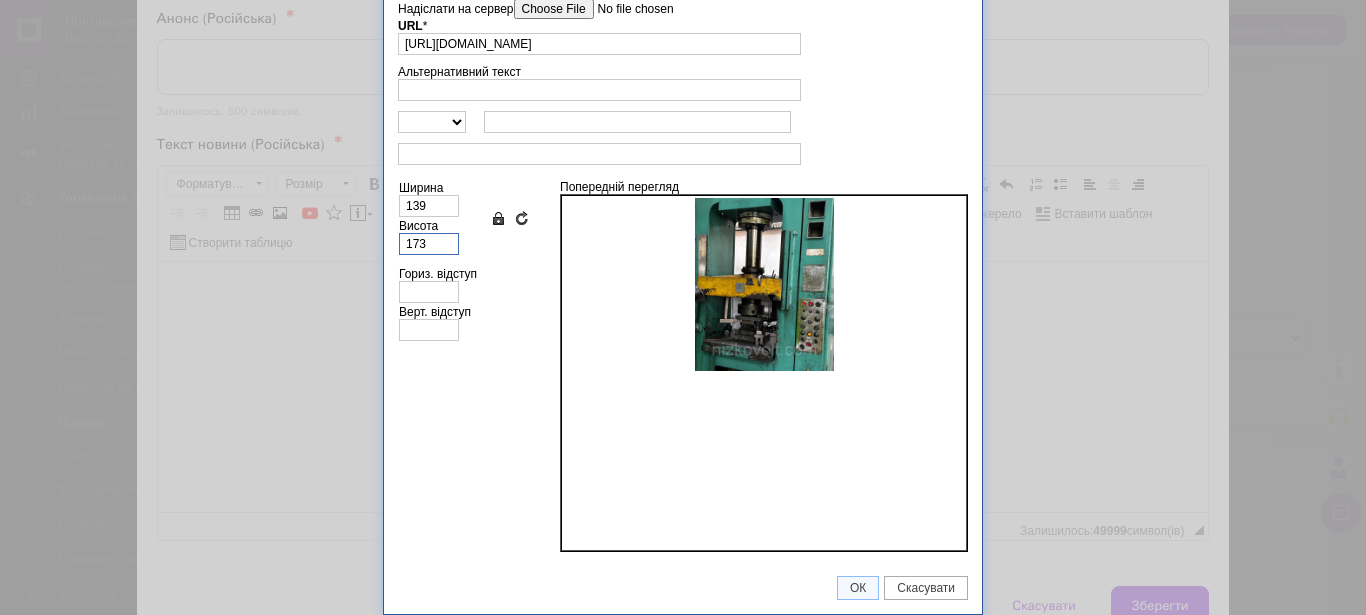 click on "173" at bounding box center (429, 244) 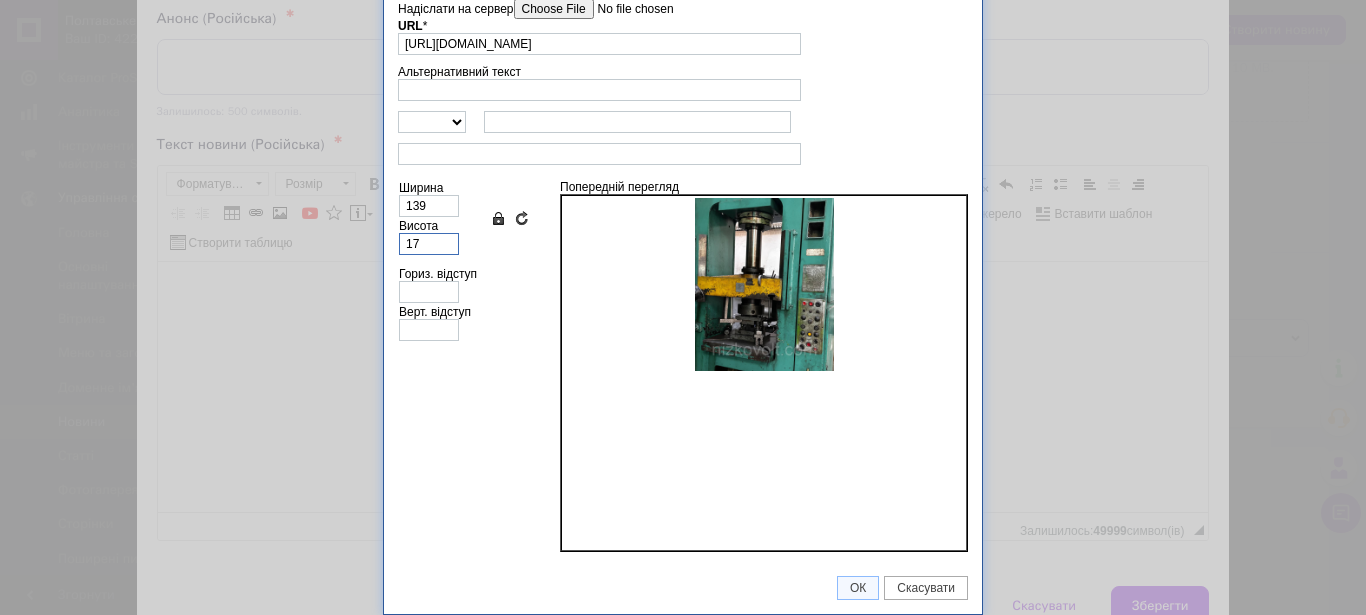 type on "14" 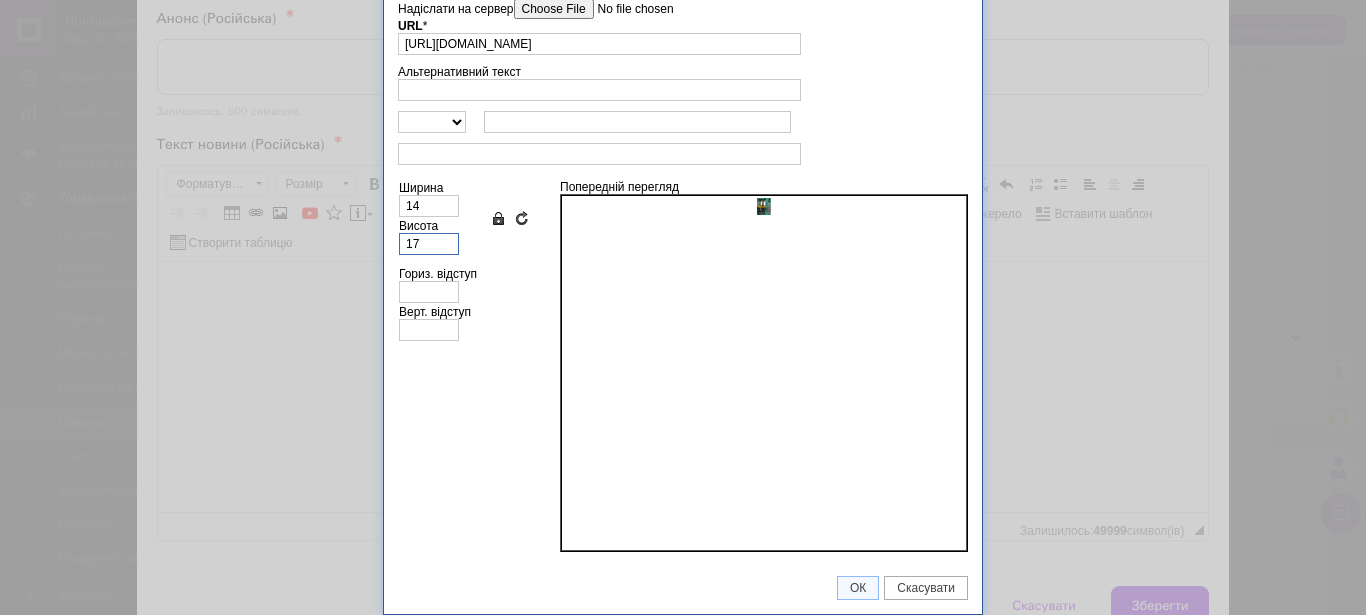 type on "174" 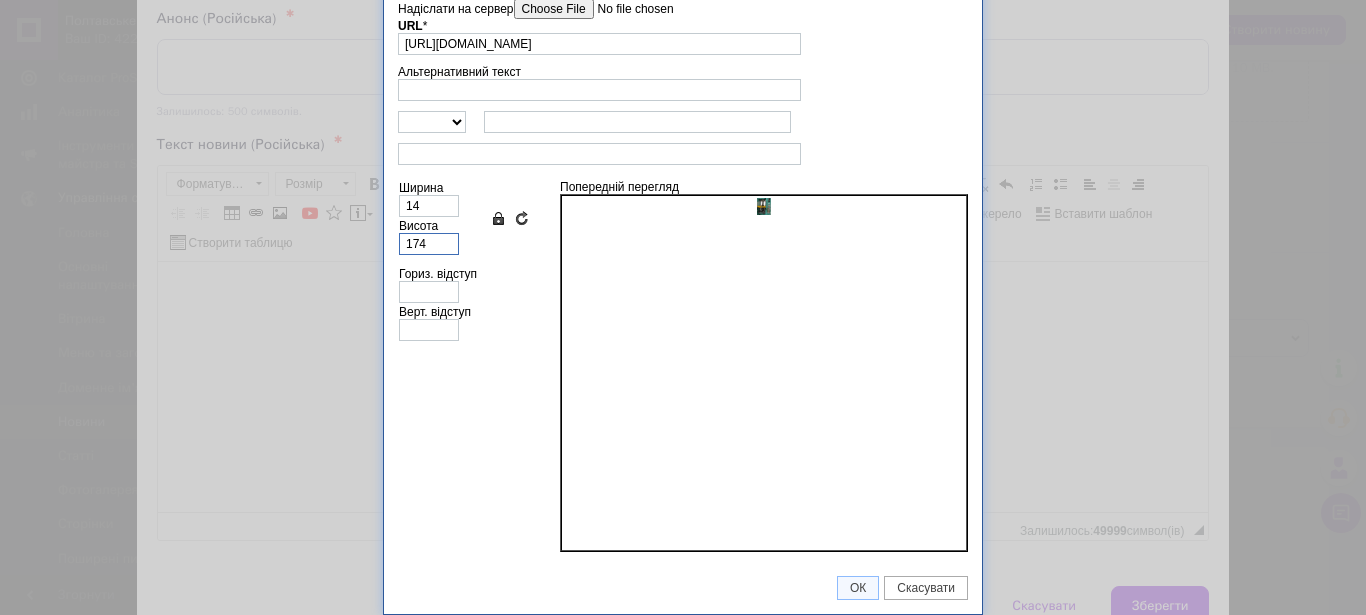 type on "140" 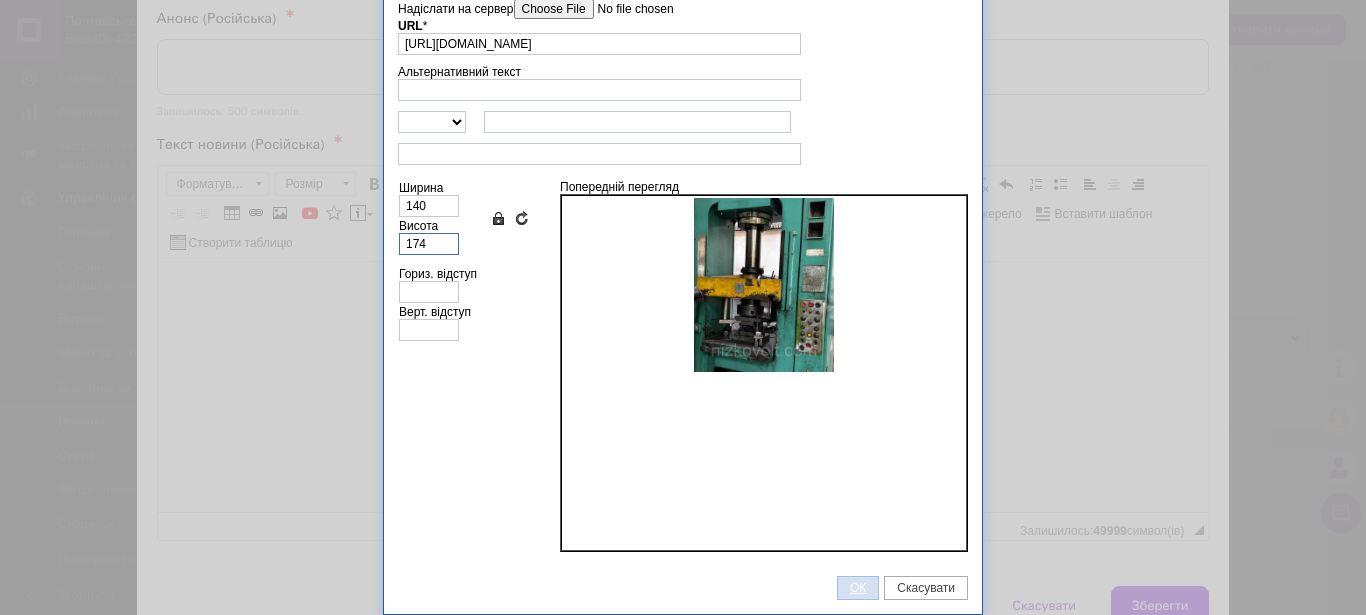 type on "174" 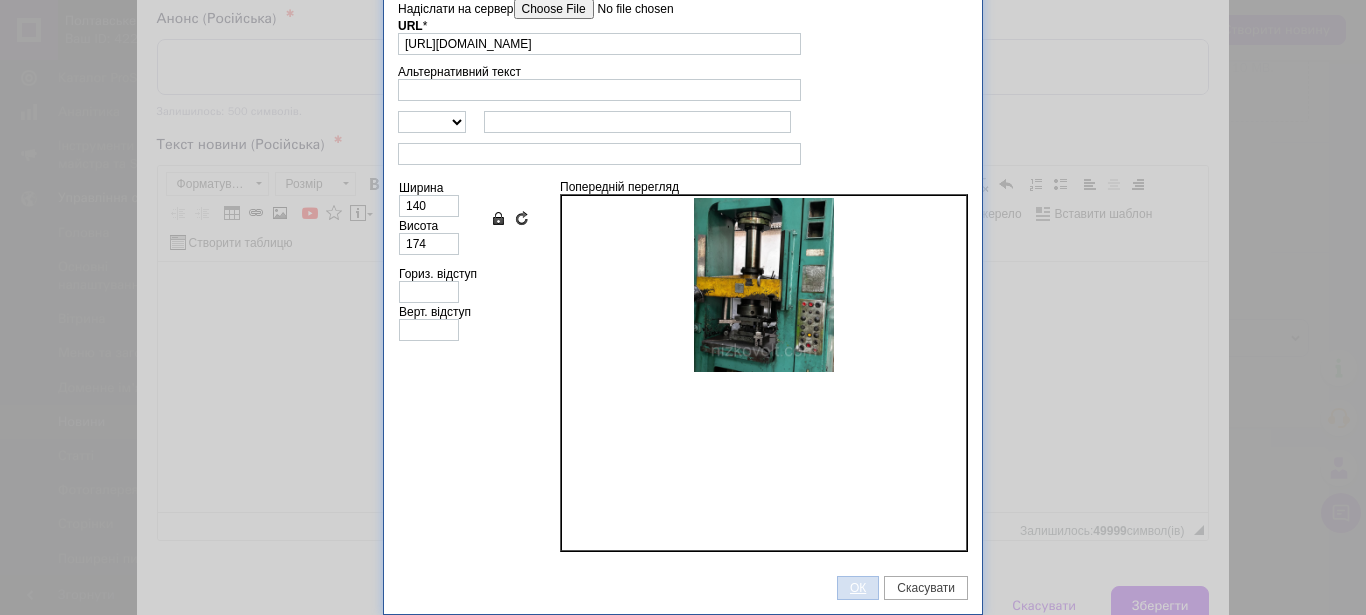 click on "ОК" at bounding box center [858, 588] 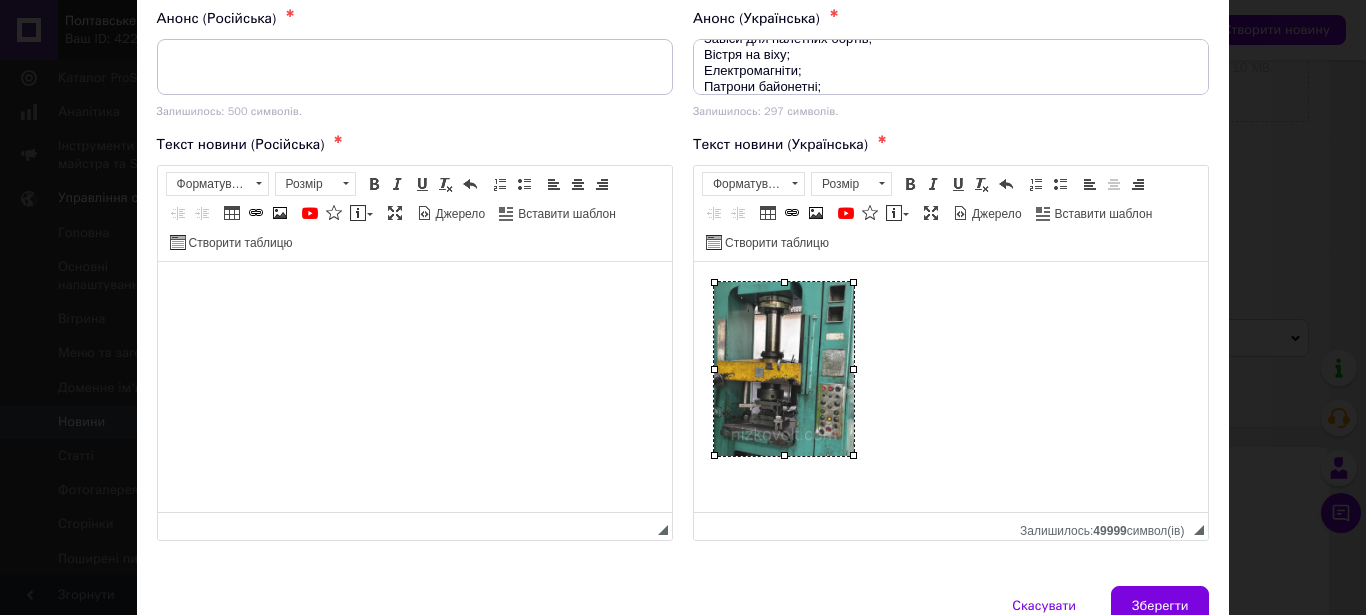 click at bounding box center [783, 368] 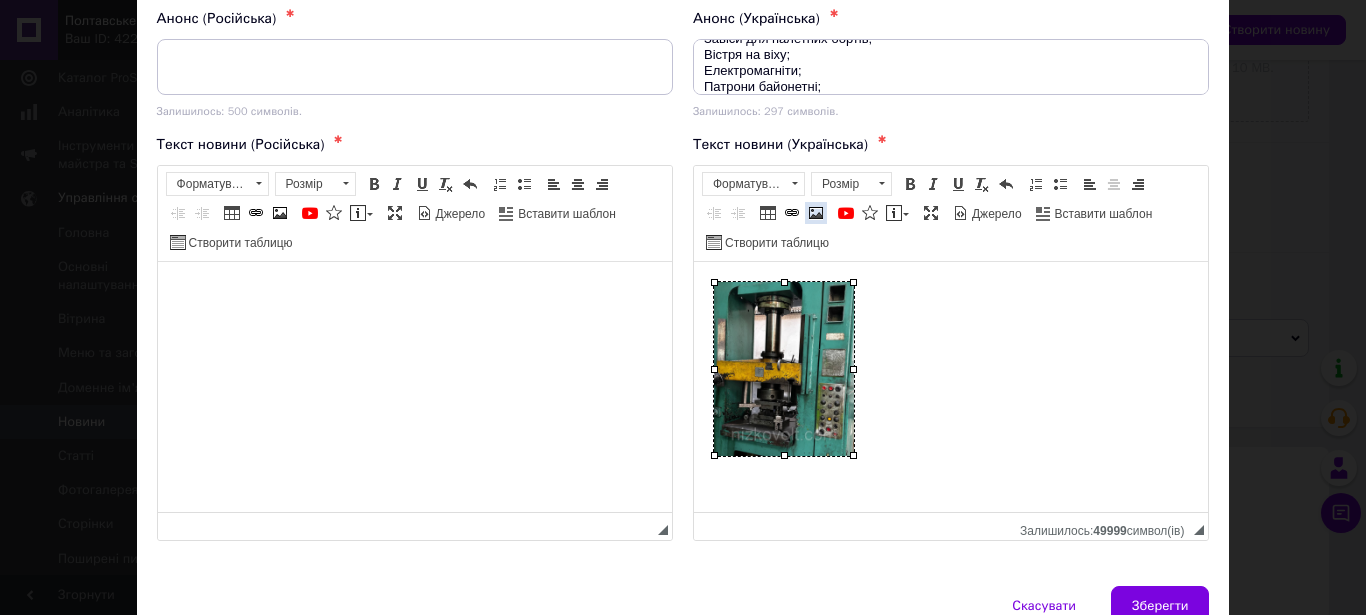 click at bounding box center (816, 213) 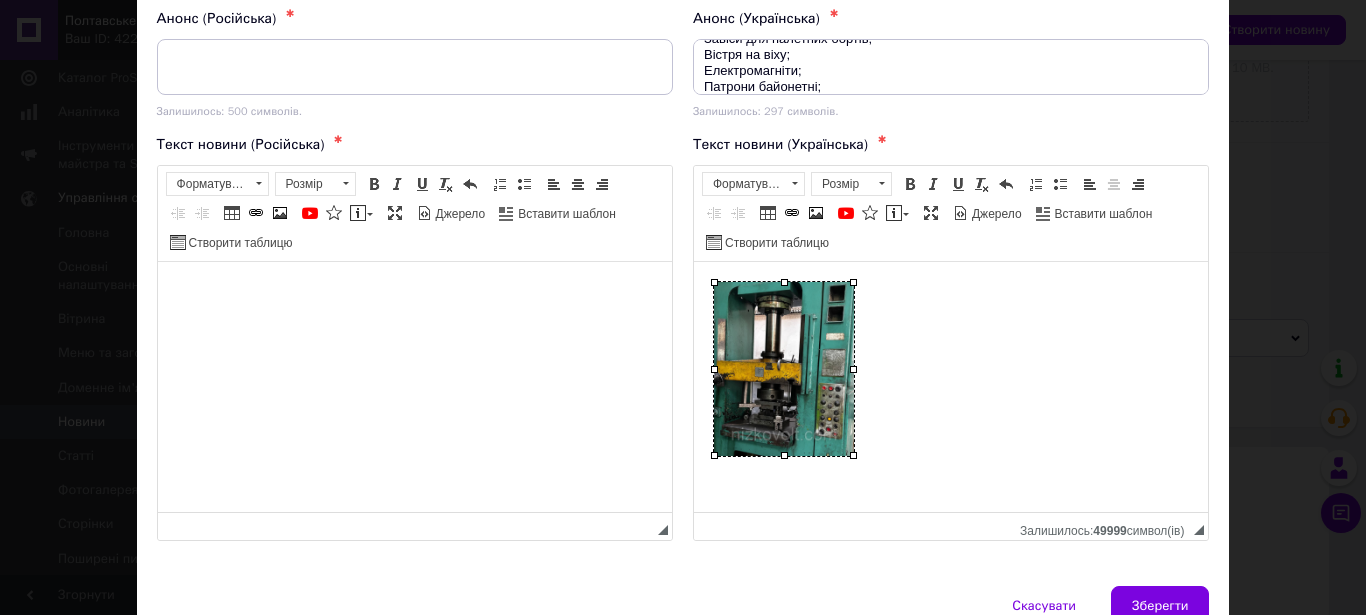 type on "[URL][DOMAIN_NAME]" 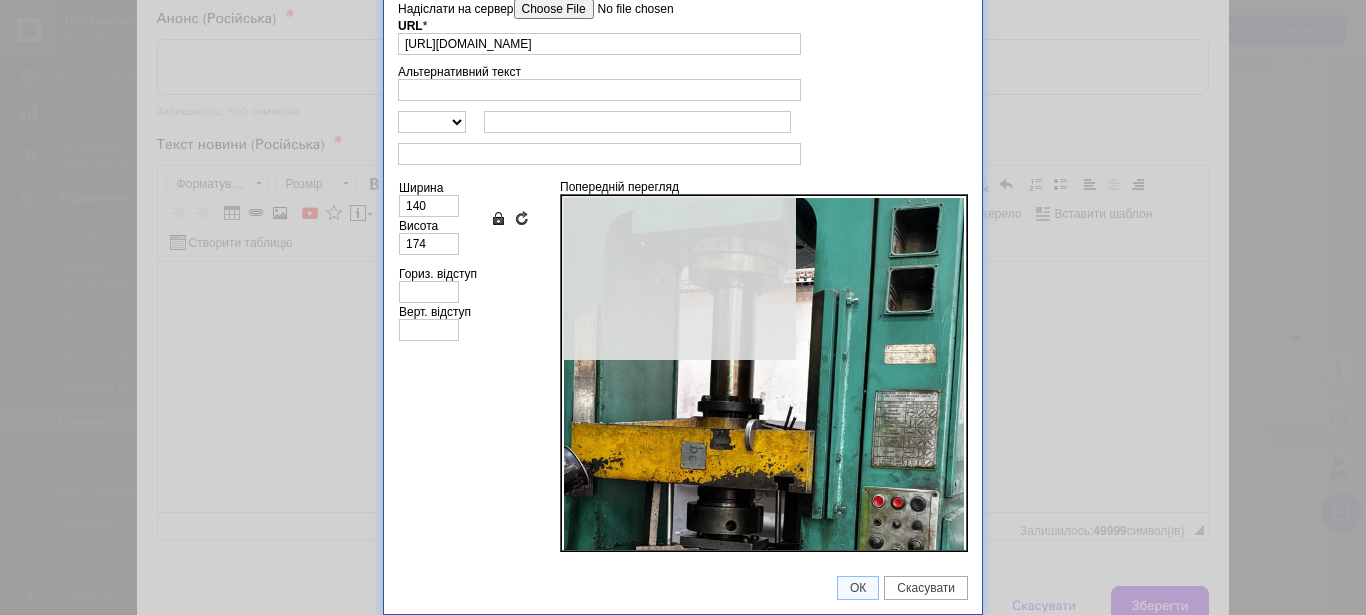 scroll, scrollTop: 63, scrollLeft: 0, axis: vertical 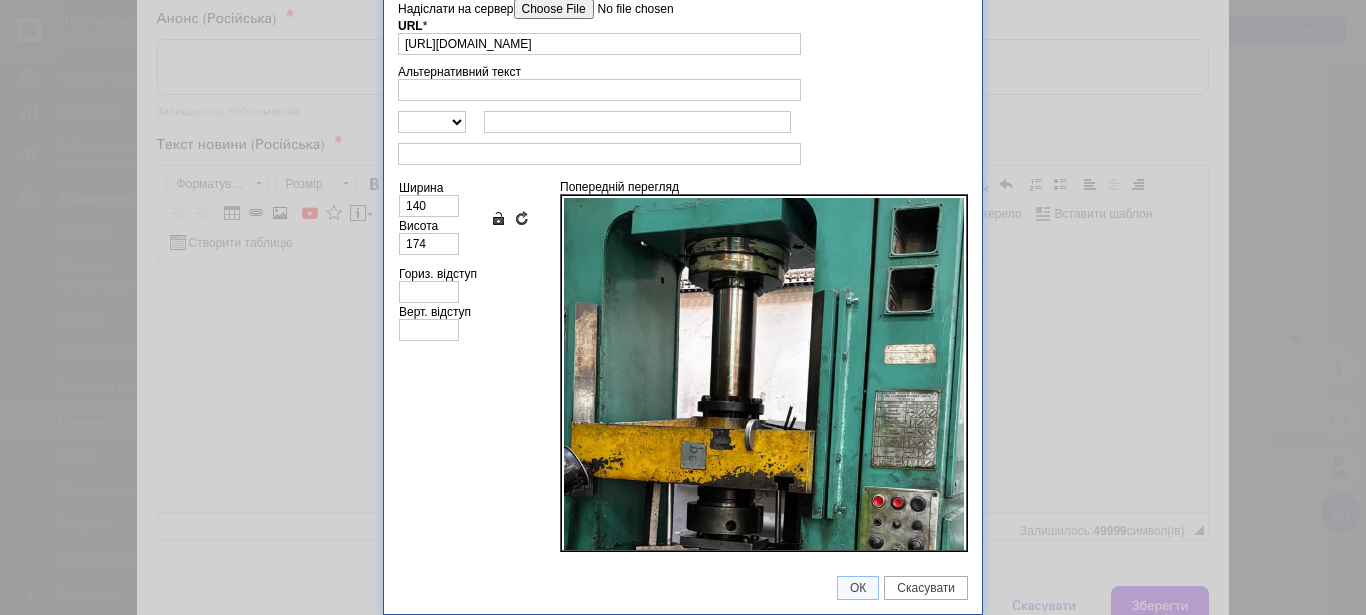 click on "Надіслати на сервер" at bounding box center (627, 9) 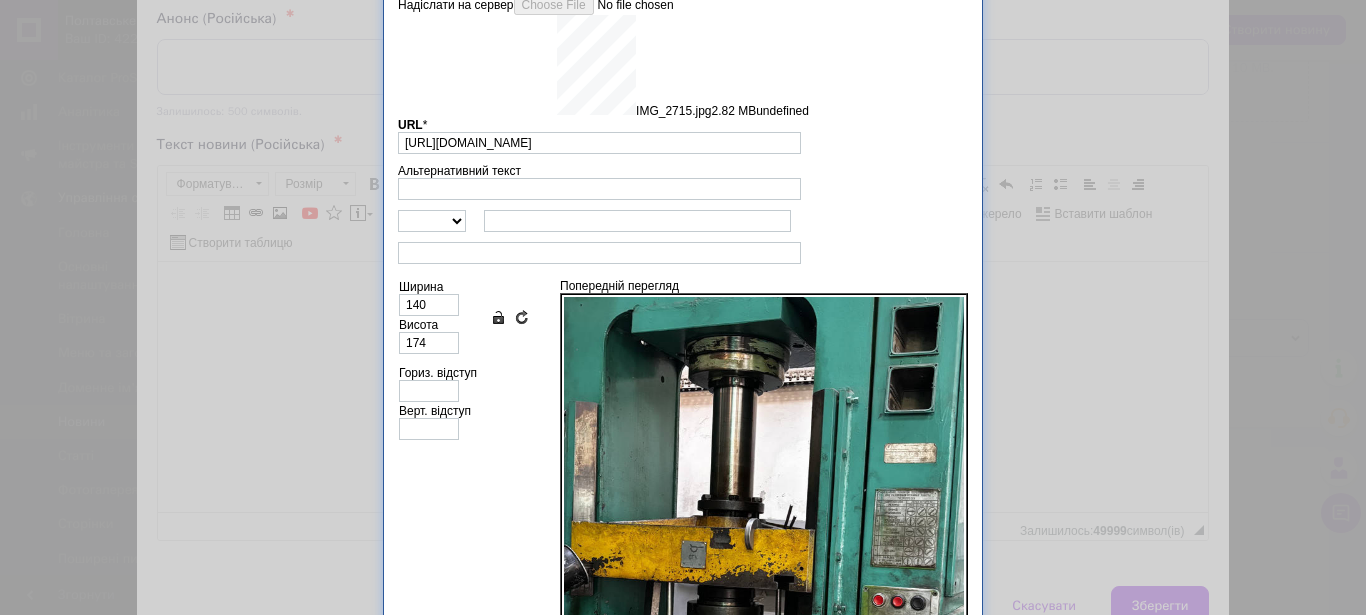 type on "[URL][DOMAIN_NAME]" 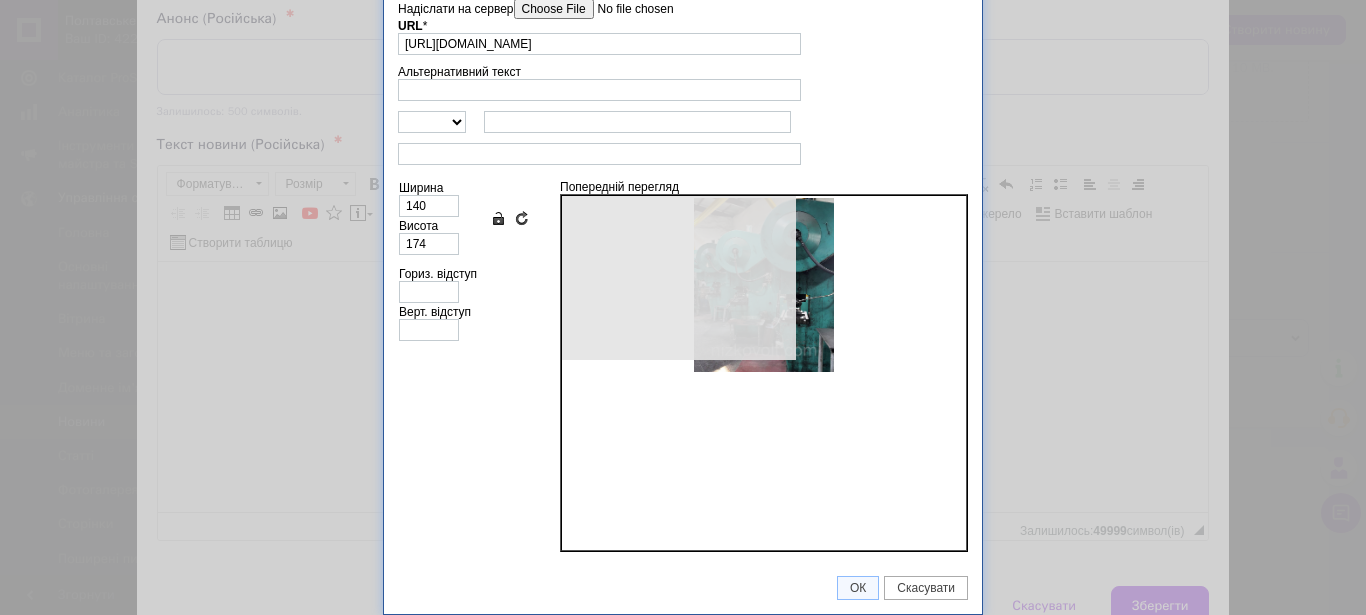 type on "640" 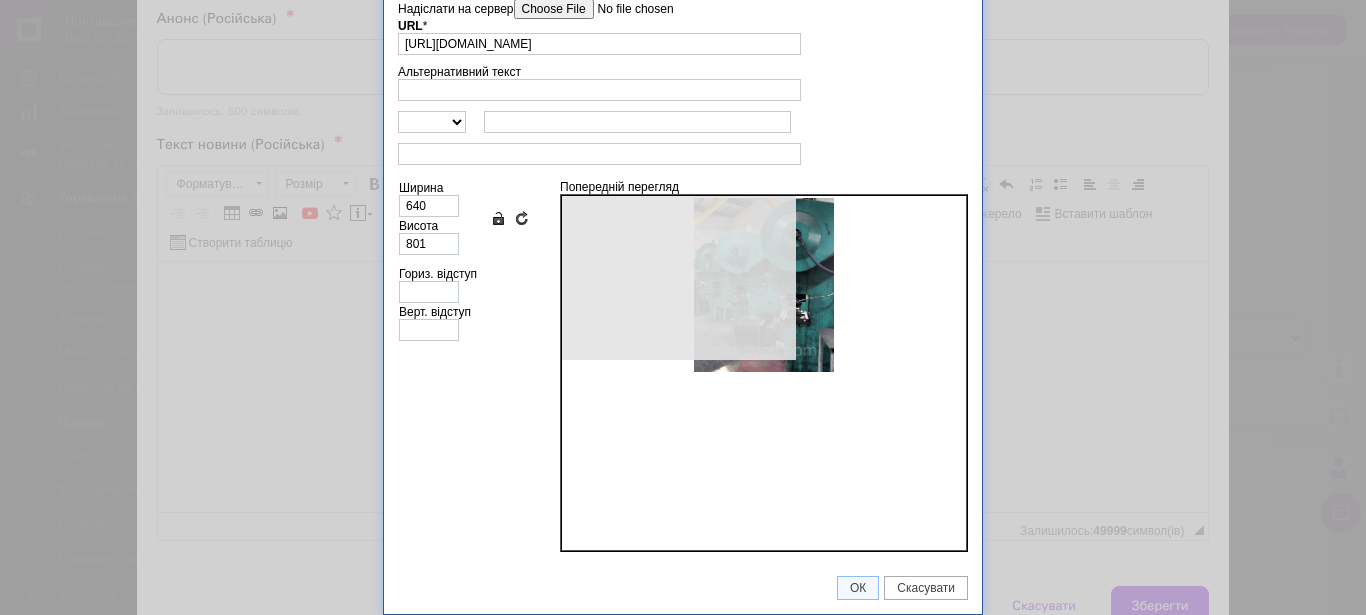 scroll, scrollTop: 0, scrollLeft: 168, axis: horizontal 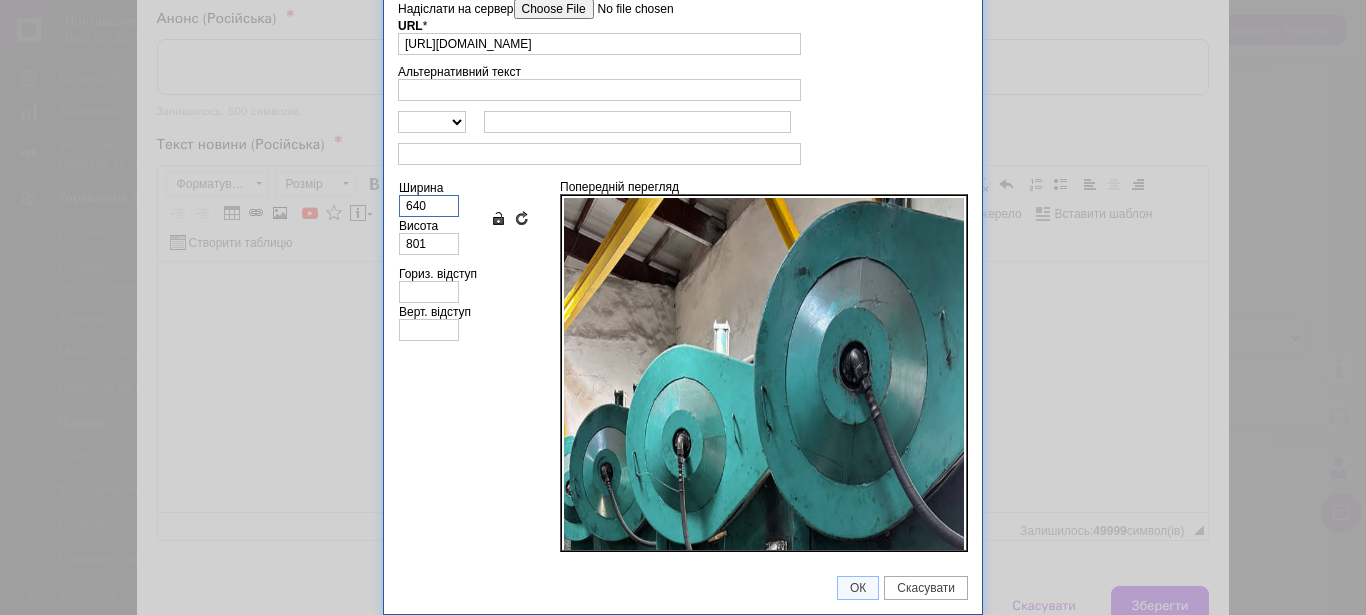 click on "640" at bounding box center [429, 206] 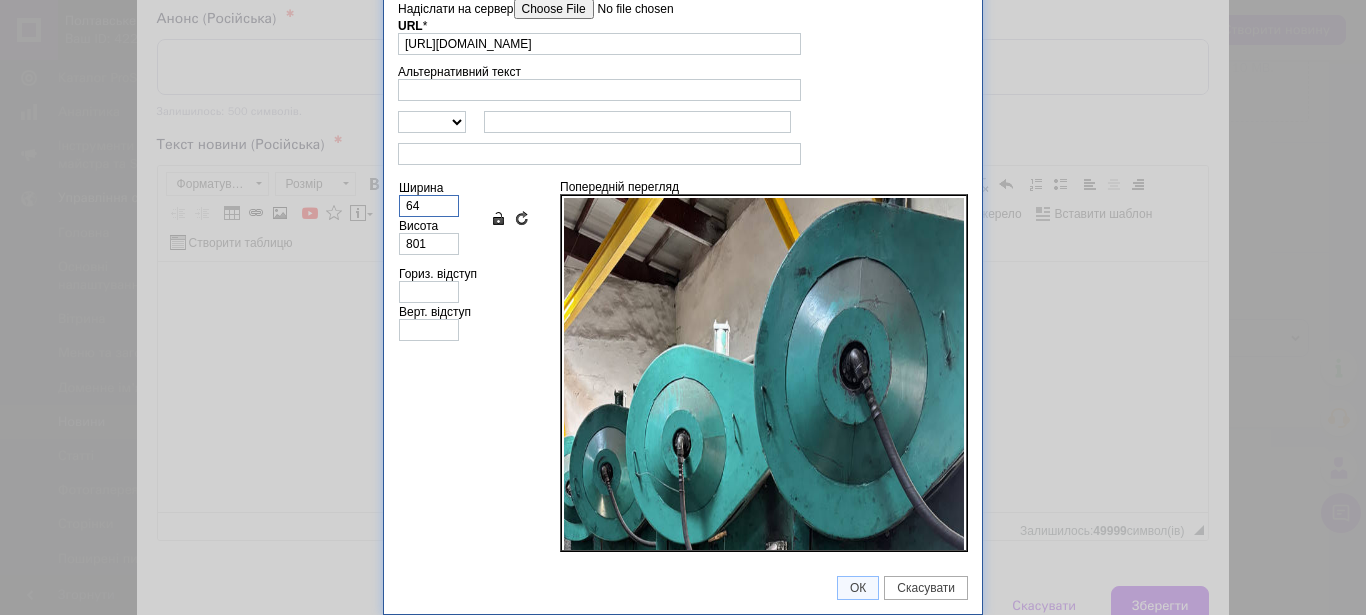 type on "6" 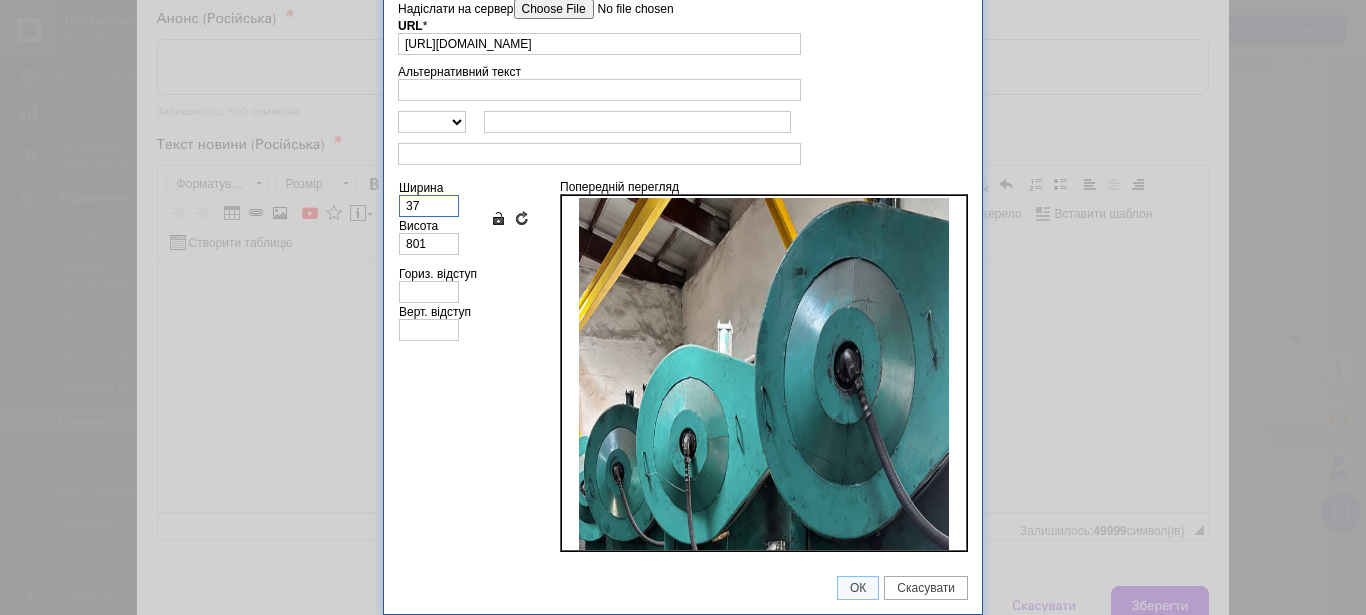 type on "3" 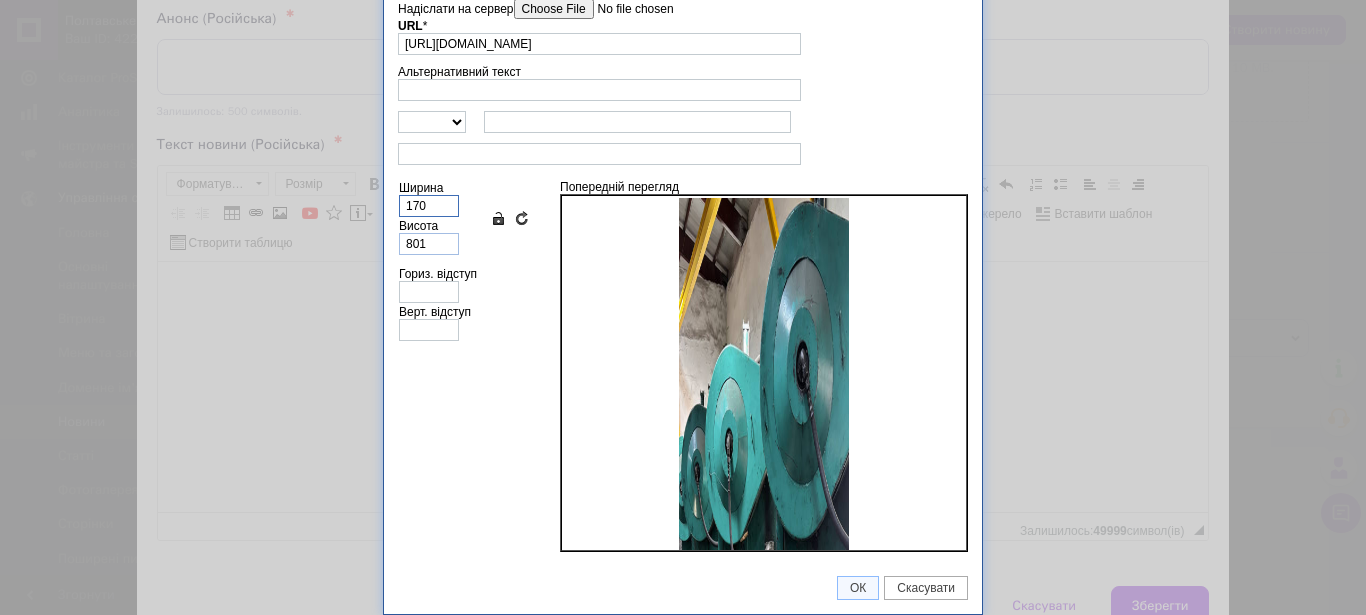 type on "170" 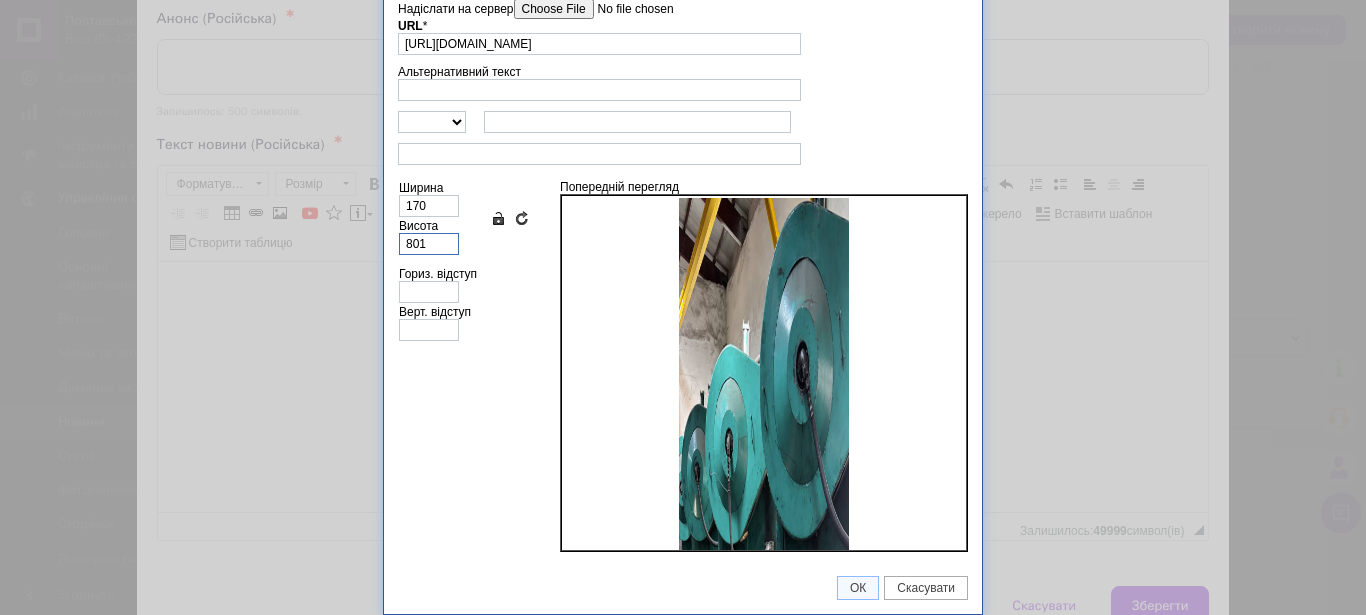 click on "801" at bounding box center [429, 244] 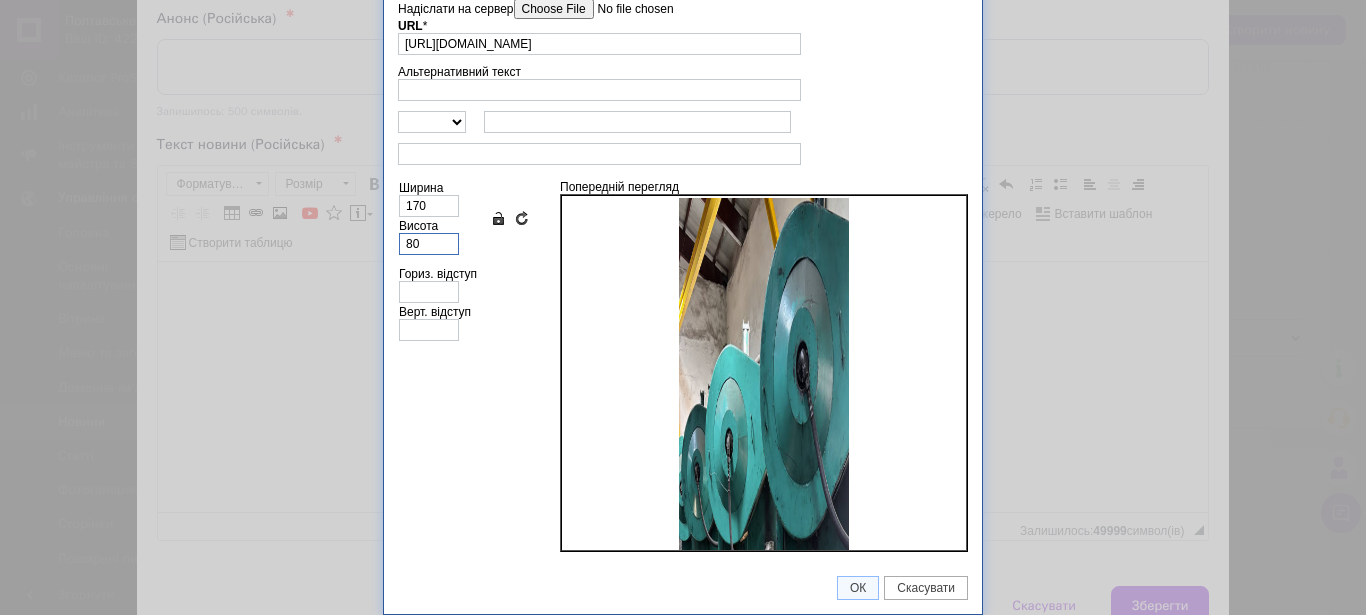 type on "8" 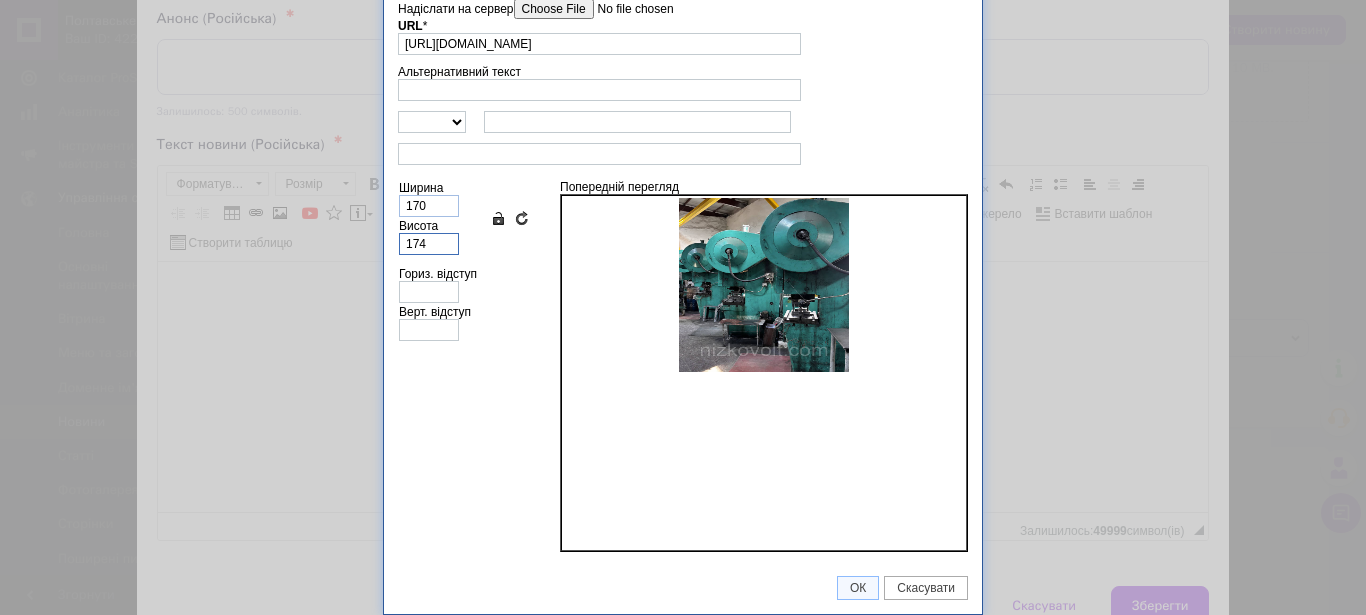 type on "174" 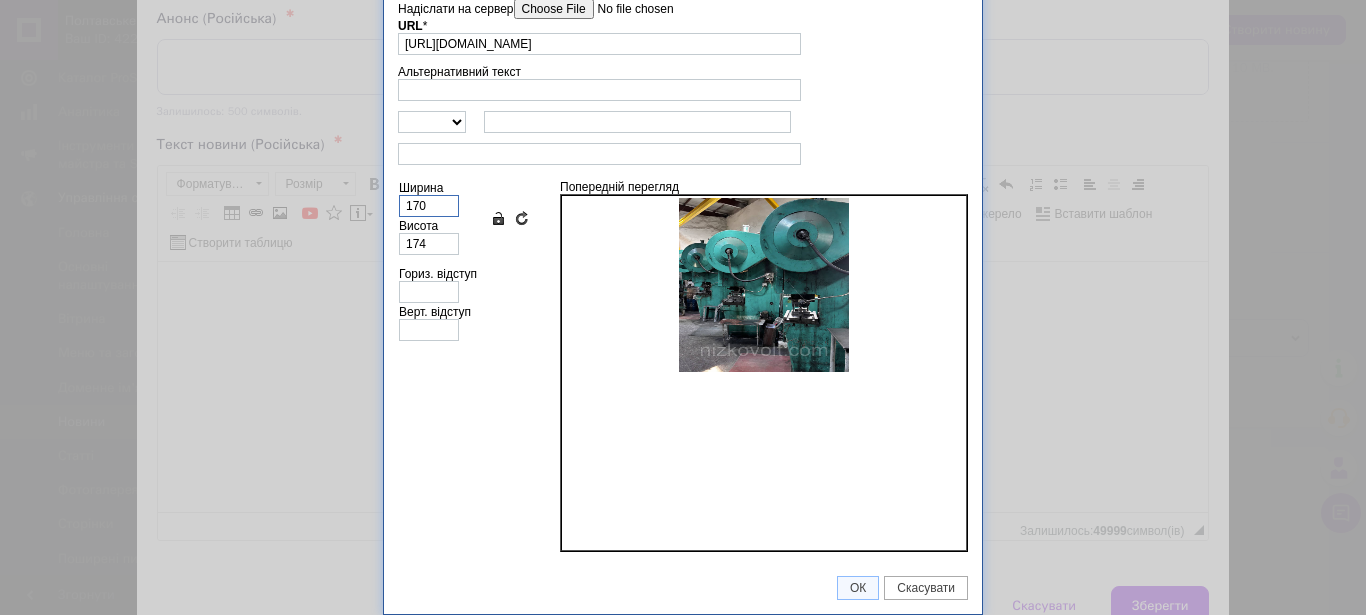 click on "170" at bounding box center (429, 206) 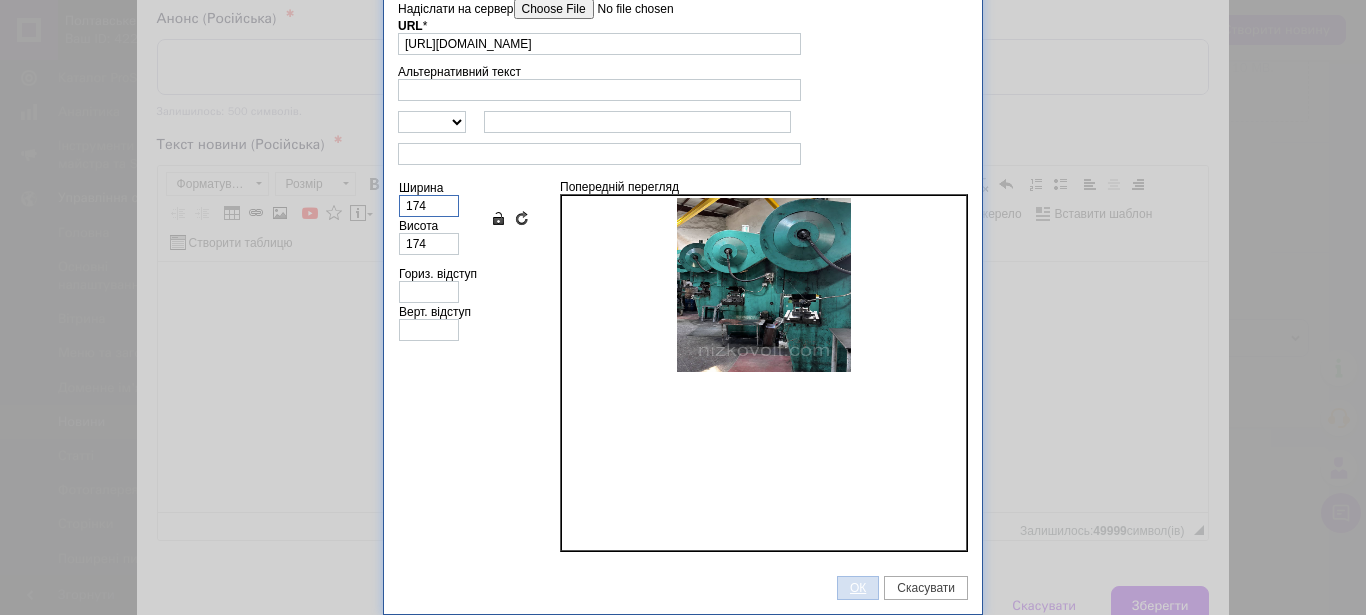 type on "174" 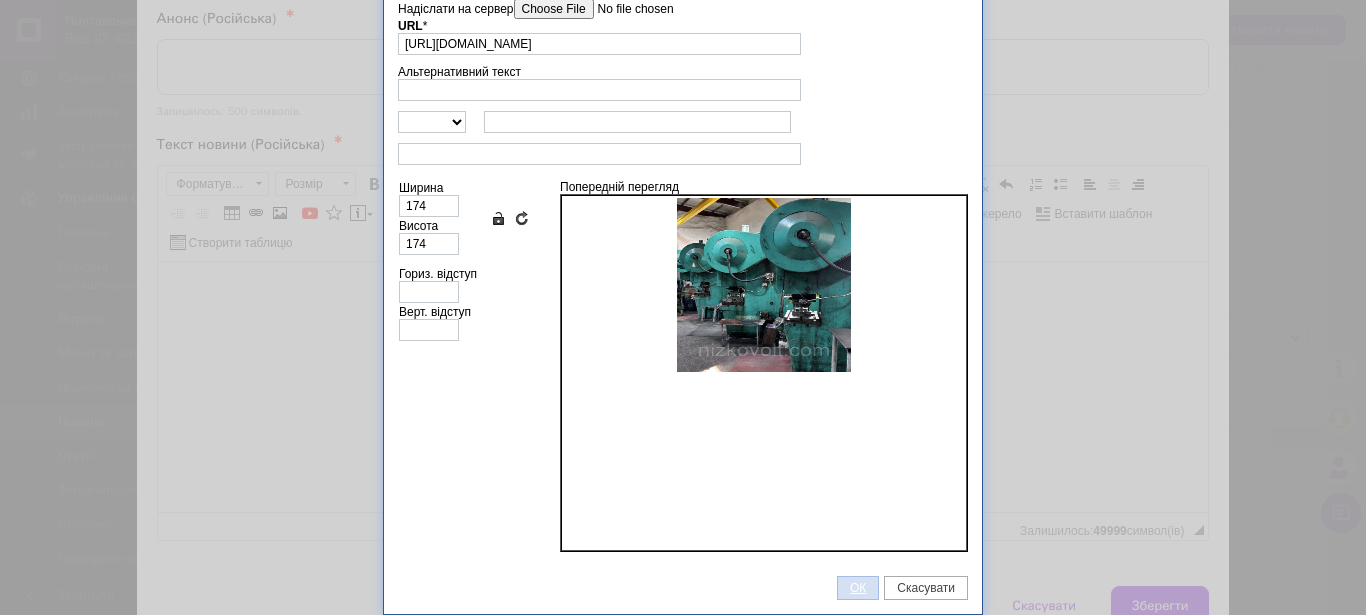 click on "ОК" at bounding box center (858, 588) 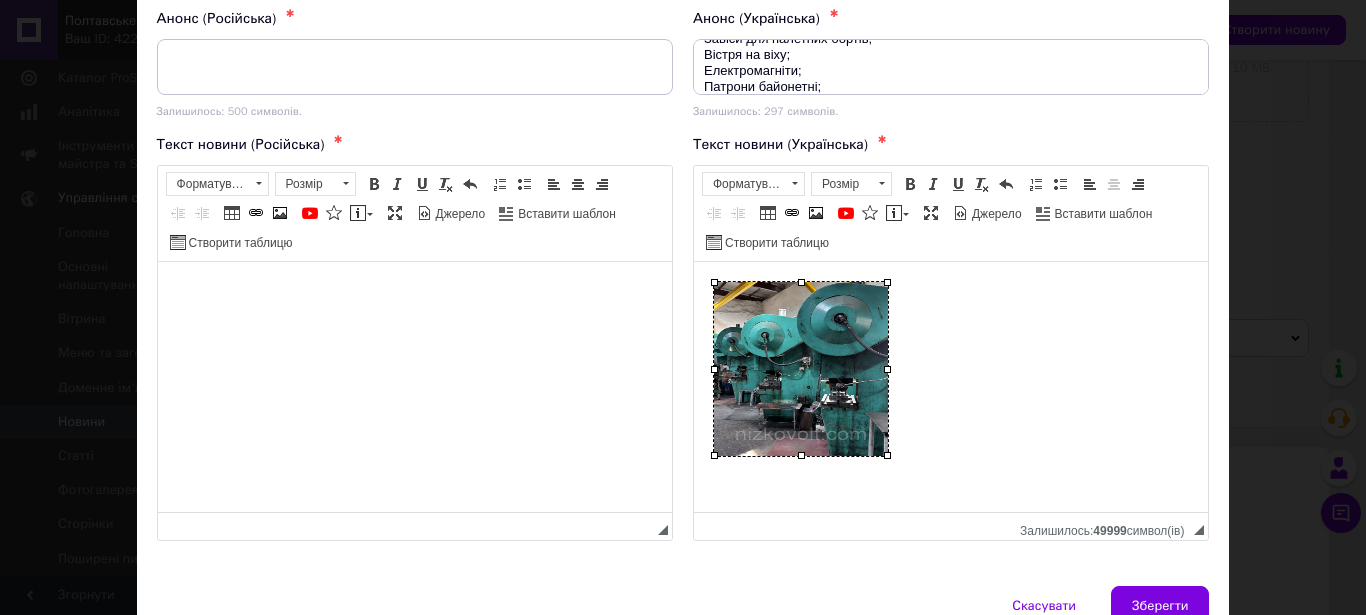 click at bounding box center [950, 382] 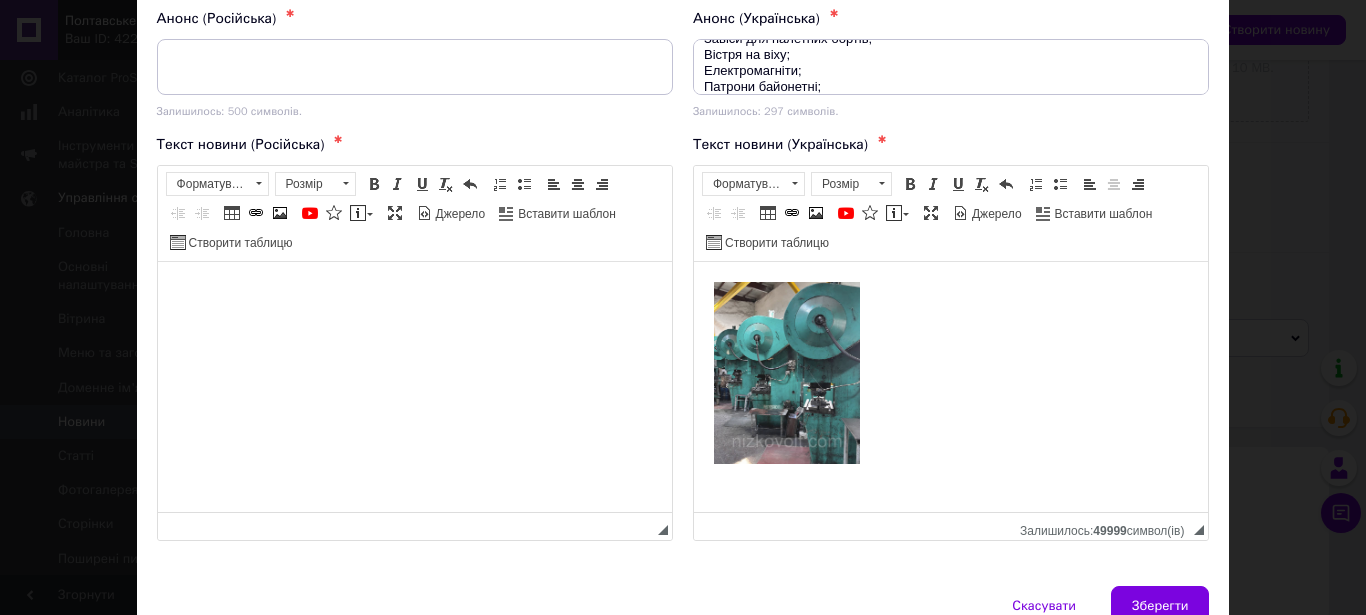 click at bounding box center [786, 372] 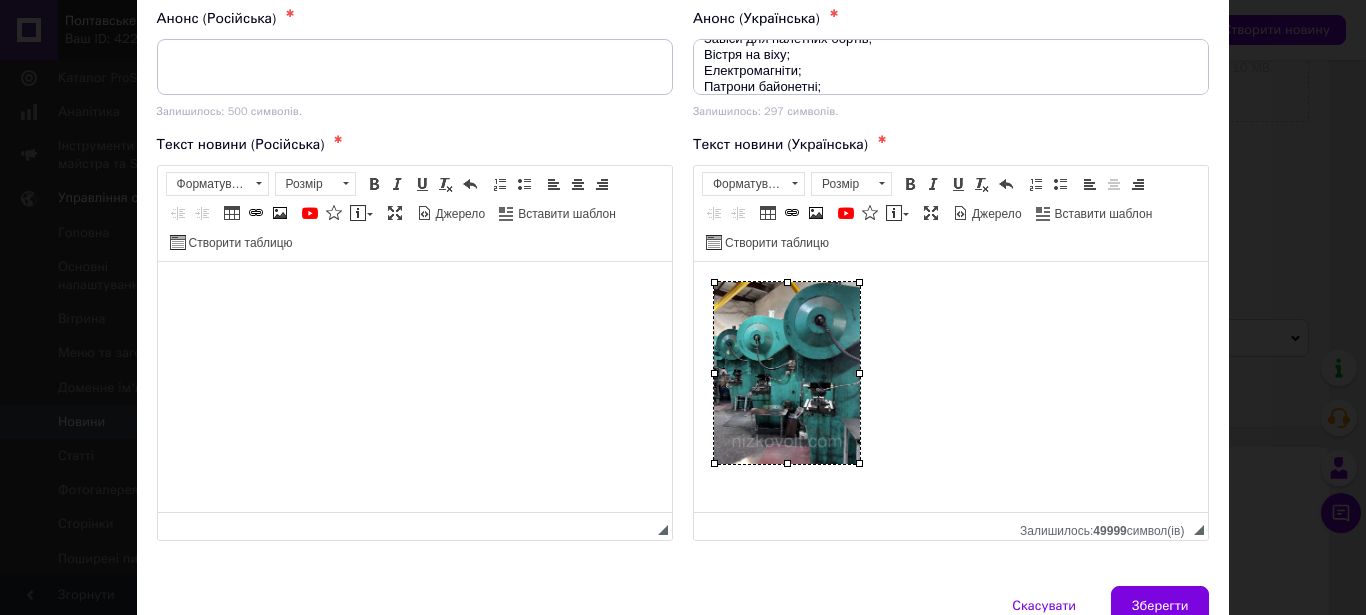 drag, startPoint x: 859, startPoint y: 462, endPoint x: 880, endPoint y: 458, distance: 21.377558 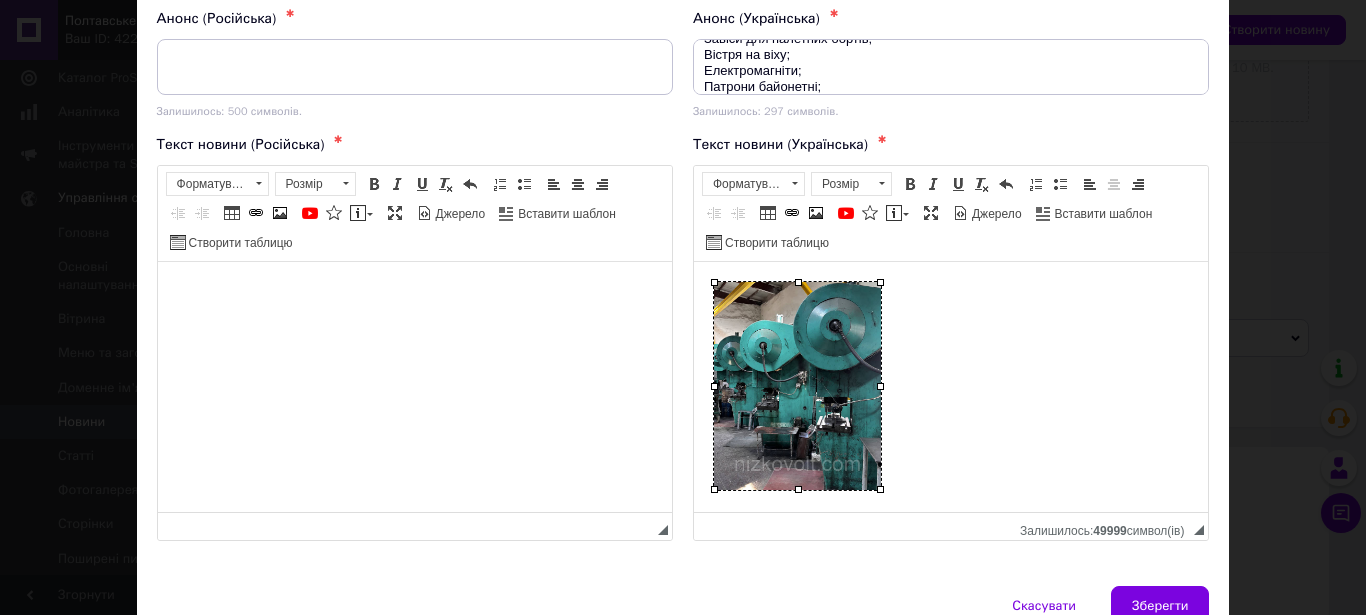 click at bounding box center (950, 399) 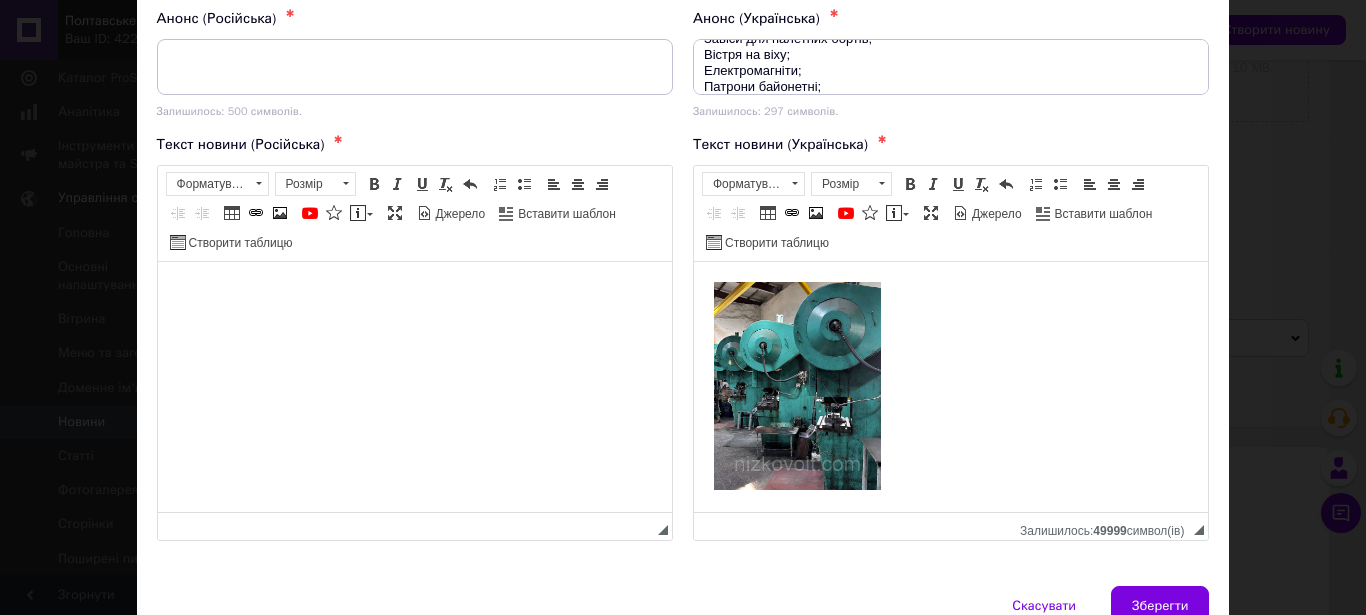 scroll, scrollTop: 0, scrollLeft: 0, axis: both 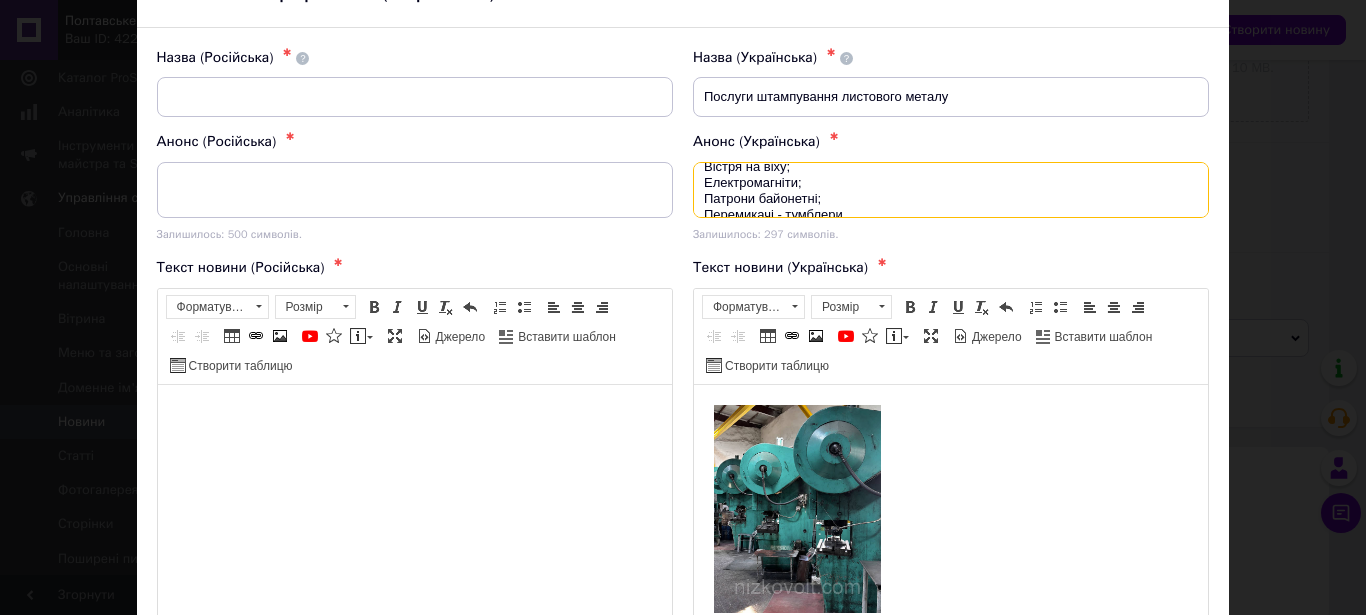 click on "Пресове обладнання від 6,3 до 200 тон сили.
Кривошипний прес - 40 тон сили
Гідравлівчний - 100, 200 тон сили
Виготовляємо:
Завіси для палетних бортів;
Вістря на віху;
Електромагніти;
Патрони байонетні;
Перемикачі - тумблери" at bounding box center [951, 190] 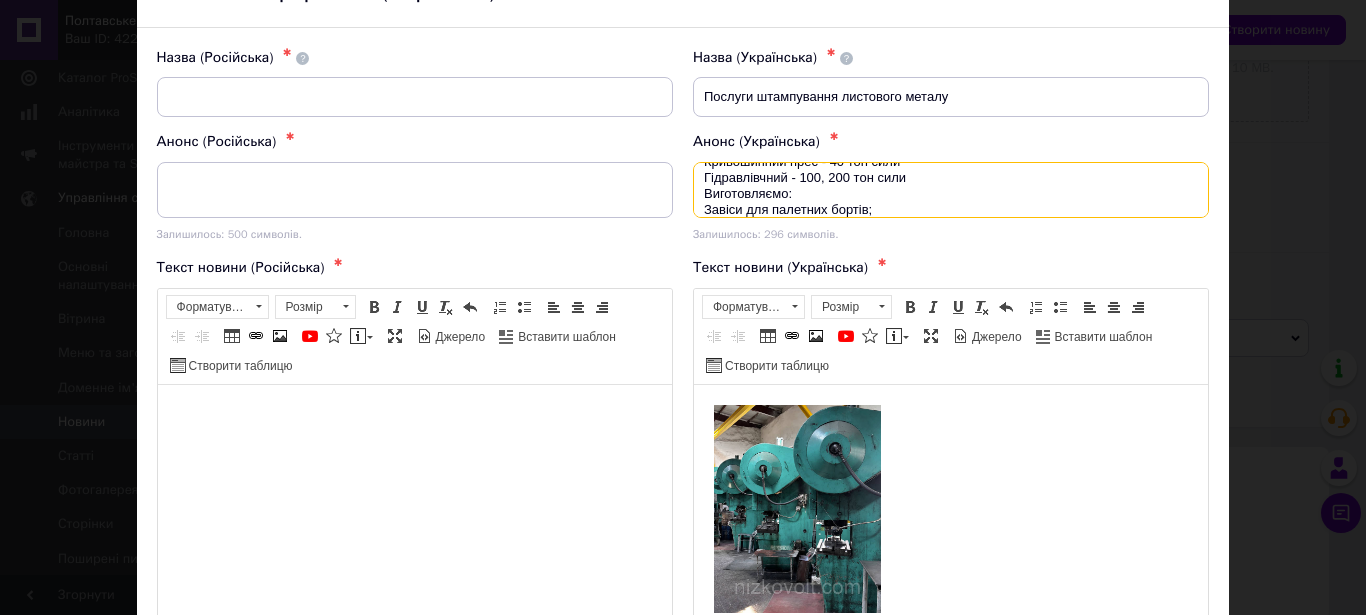 scroll, scrollTop: 0, scrollLeft: 0, axis: both 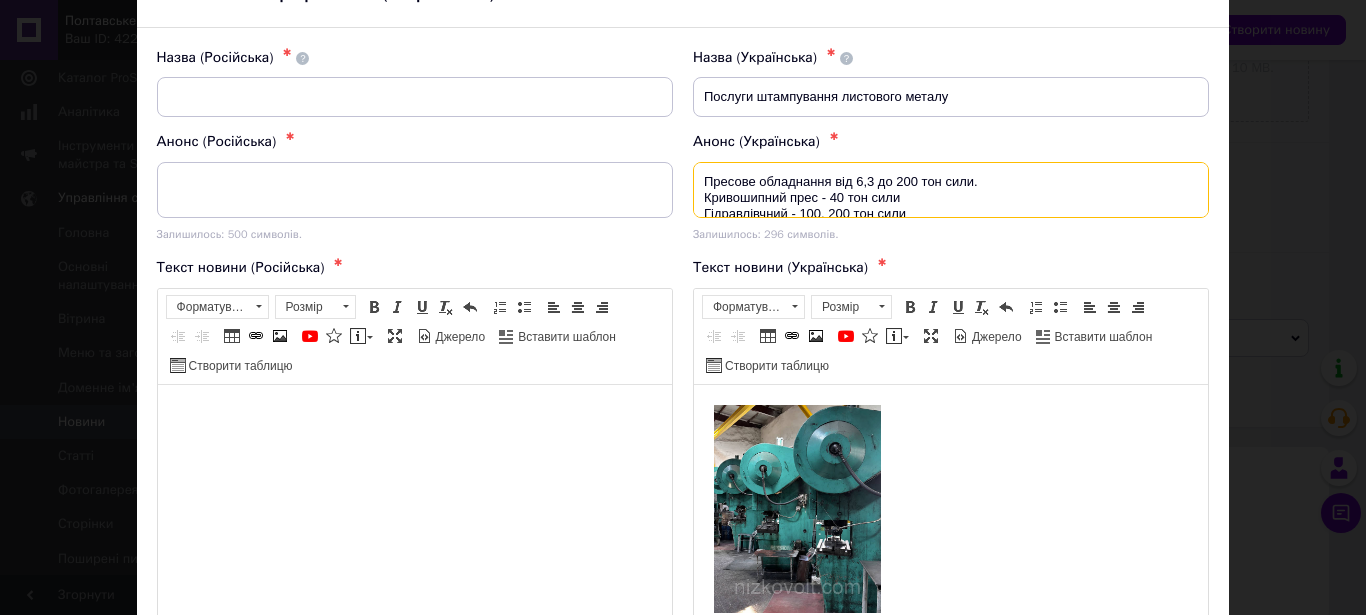 click on "Пресове обладнання від 6,3 до 200 тон сили.
Кривошипний прес - 40 тон сили
Гідравлівчний - 100, 200 тон сили
Виготовляємо:
Завіси для палетних бортів;
Вістря на віху;
Електромагніти;
Патрони байонетні;
Перемикачі - тумблери" at bounding box center (951, 190) 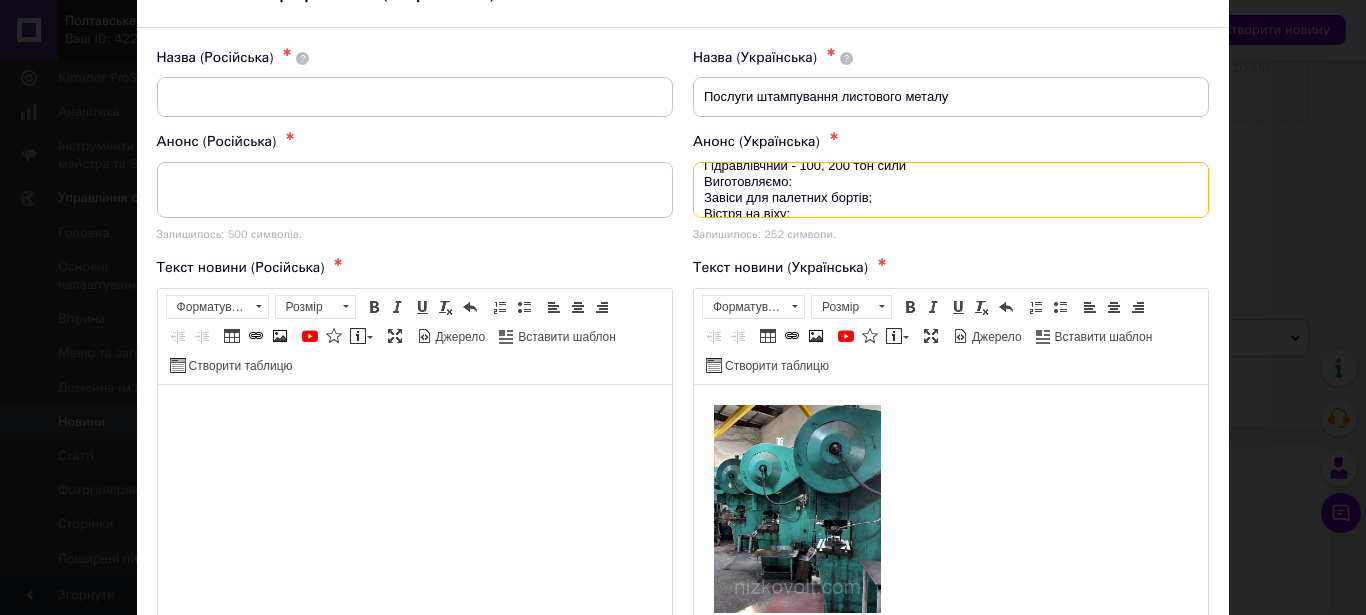 scroll, scrollTop: 127, scrollLeft: 0, axis: vertical 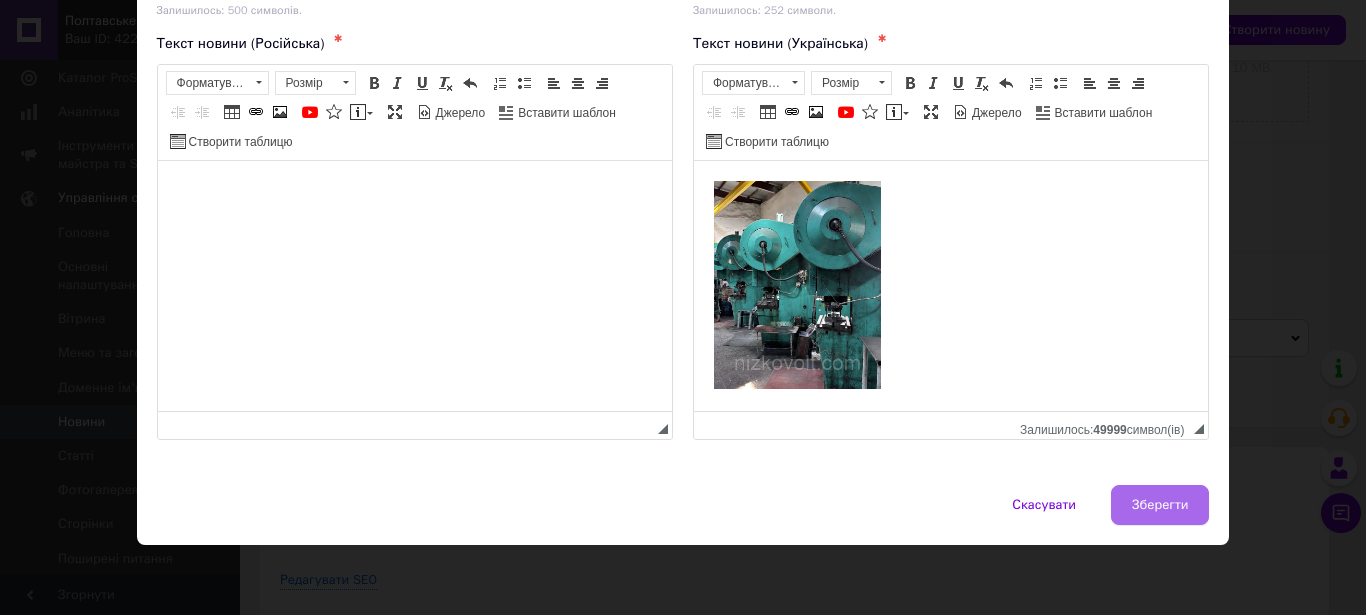 type on "Штампування листового металу на замовлення.
Пресове обладнання від 6,3 до 200 тон сили.
Кривошипний прес - 40 тон сили
Гідравлівчний - 100, 200 тон сили
Виготовляємо:
Завіси для палетних бортів;
Вістря на віху;
Електромагніти;
Патрони байонетні;
Перемикачі - тумблери" 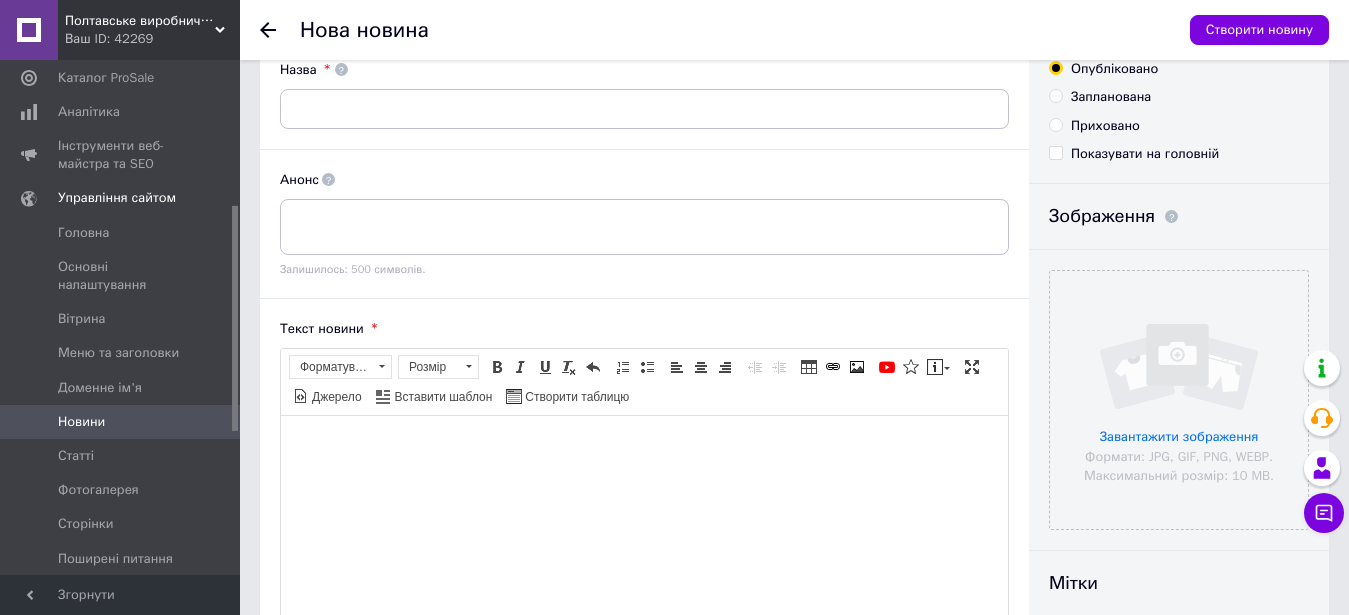 scroll, scrollTop: 0, scrollLeft: 0, axis: both 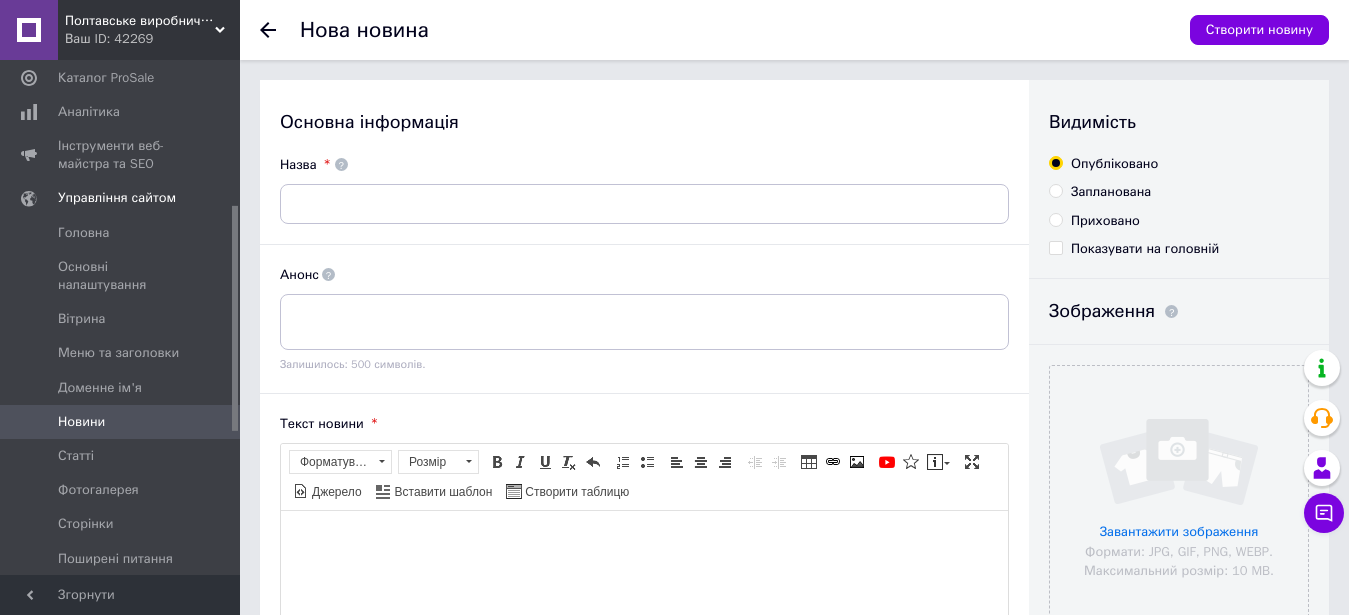 click on "Новини" at bounding box center (81, 422) 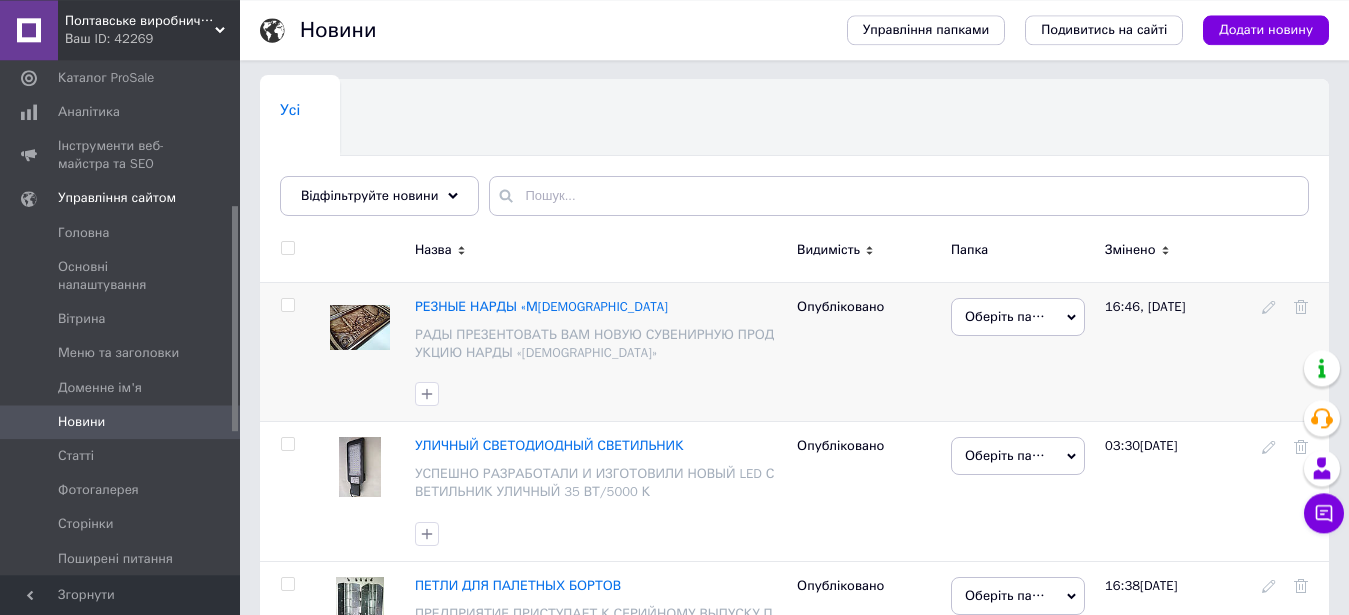 scroll, scrollTop: 0, scrollLeft: 0, axis: both 